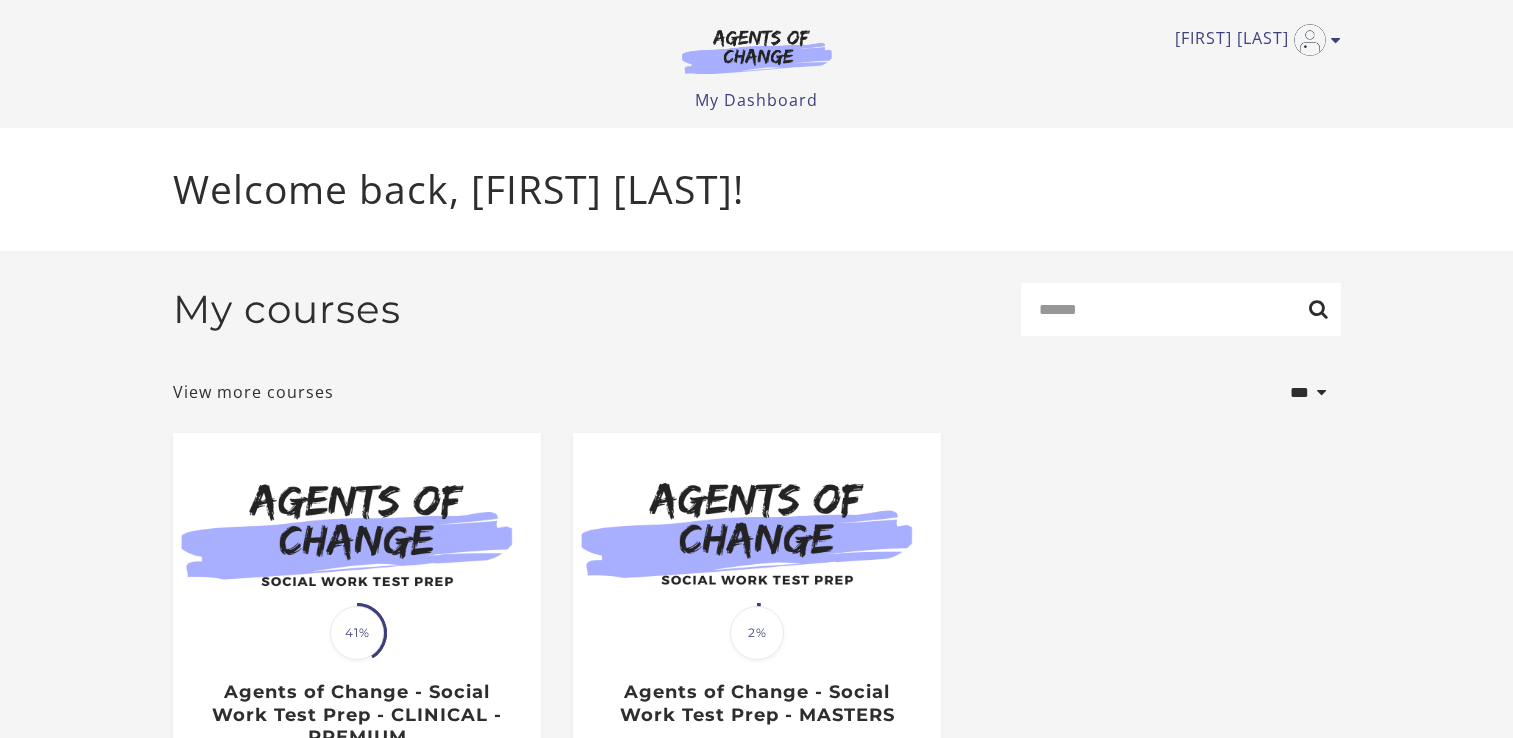 scroll, scrollTop: 0, scrollLeft: 0, axis: both 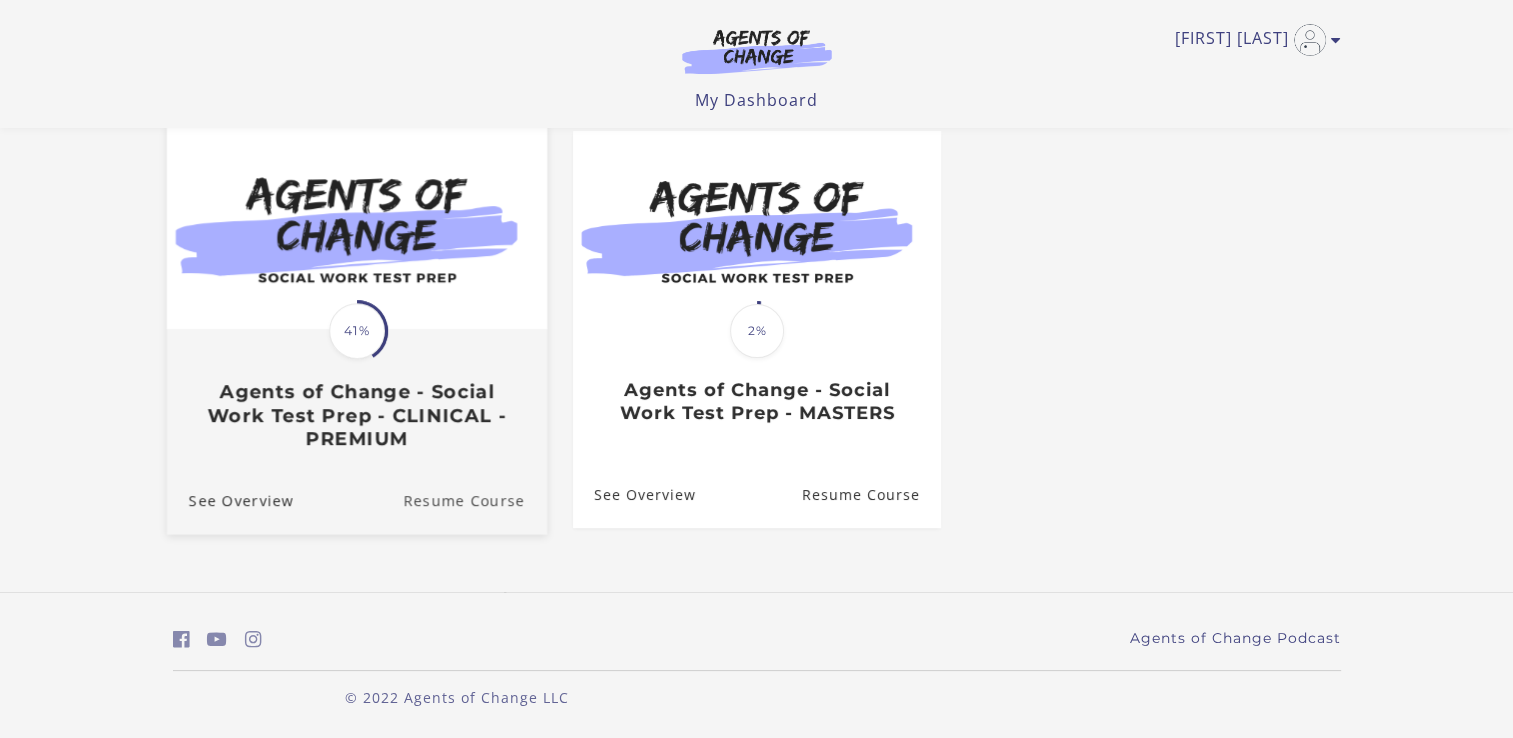 click on "Resume Course" at bounding box center (475, 500) 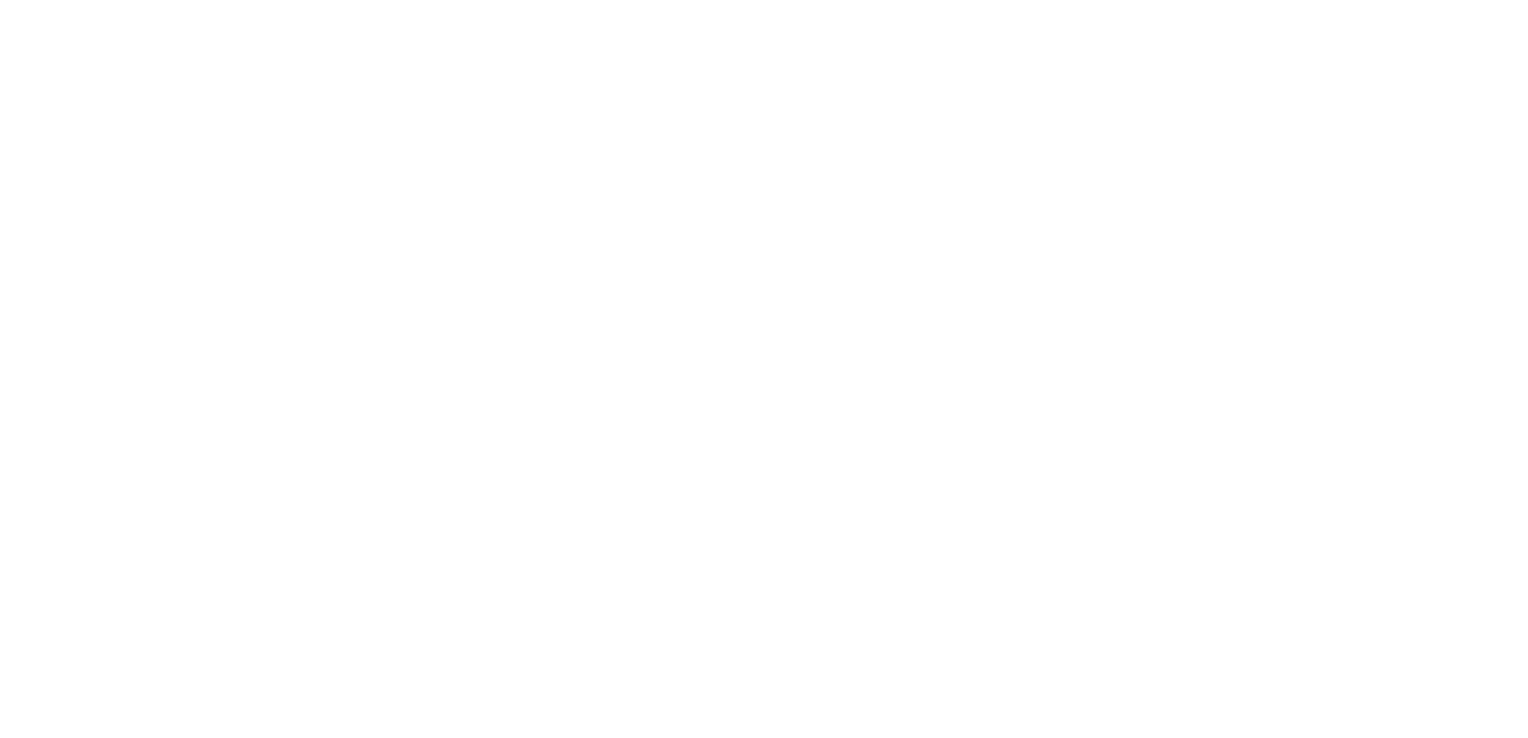 scroll, scrollTop: 0, scrollLeft: 0, axis: both 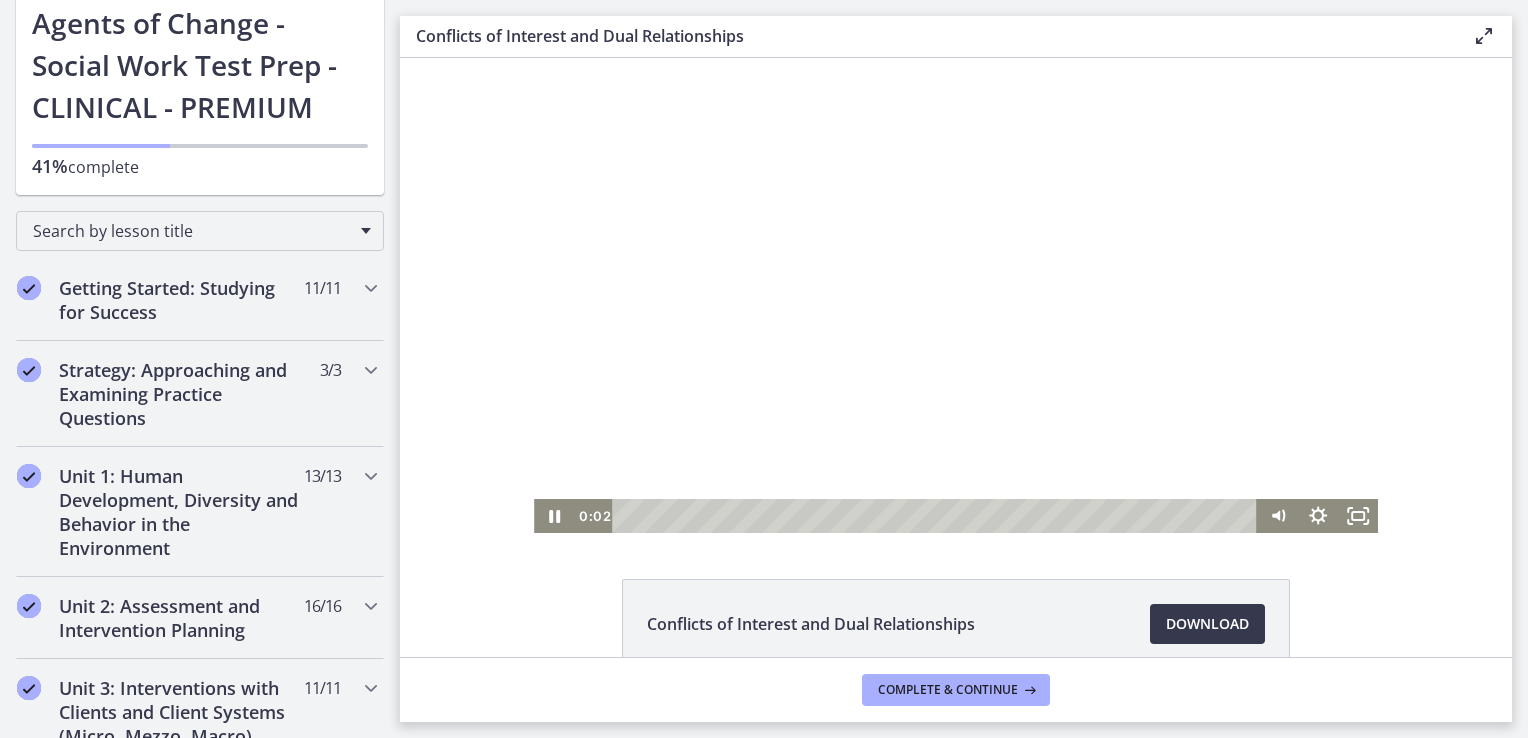 click at bounding box center [956, 295] 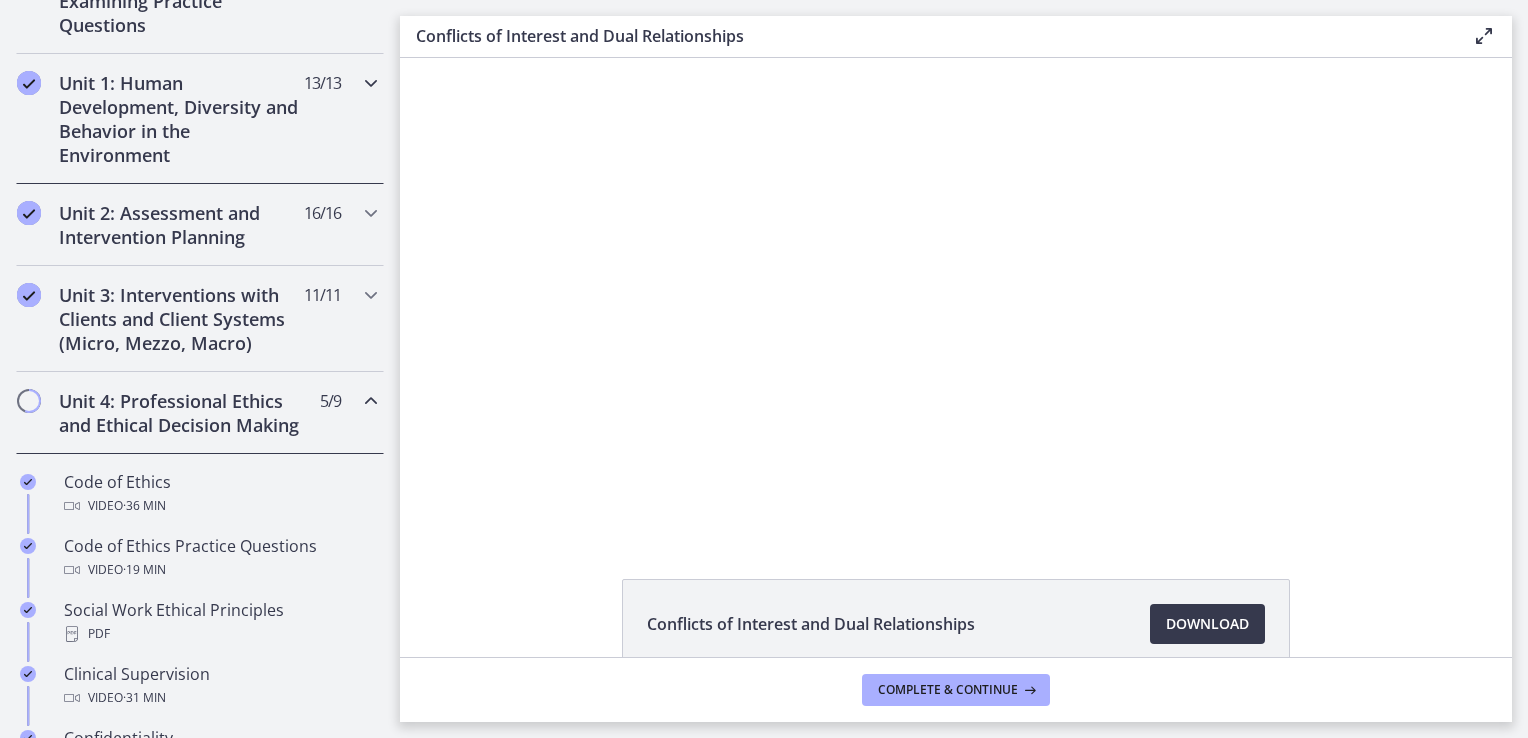 scroll, scrollTop: 523, scrollLeft: 0, axis: vertical 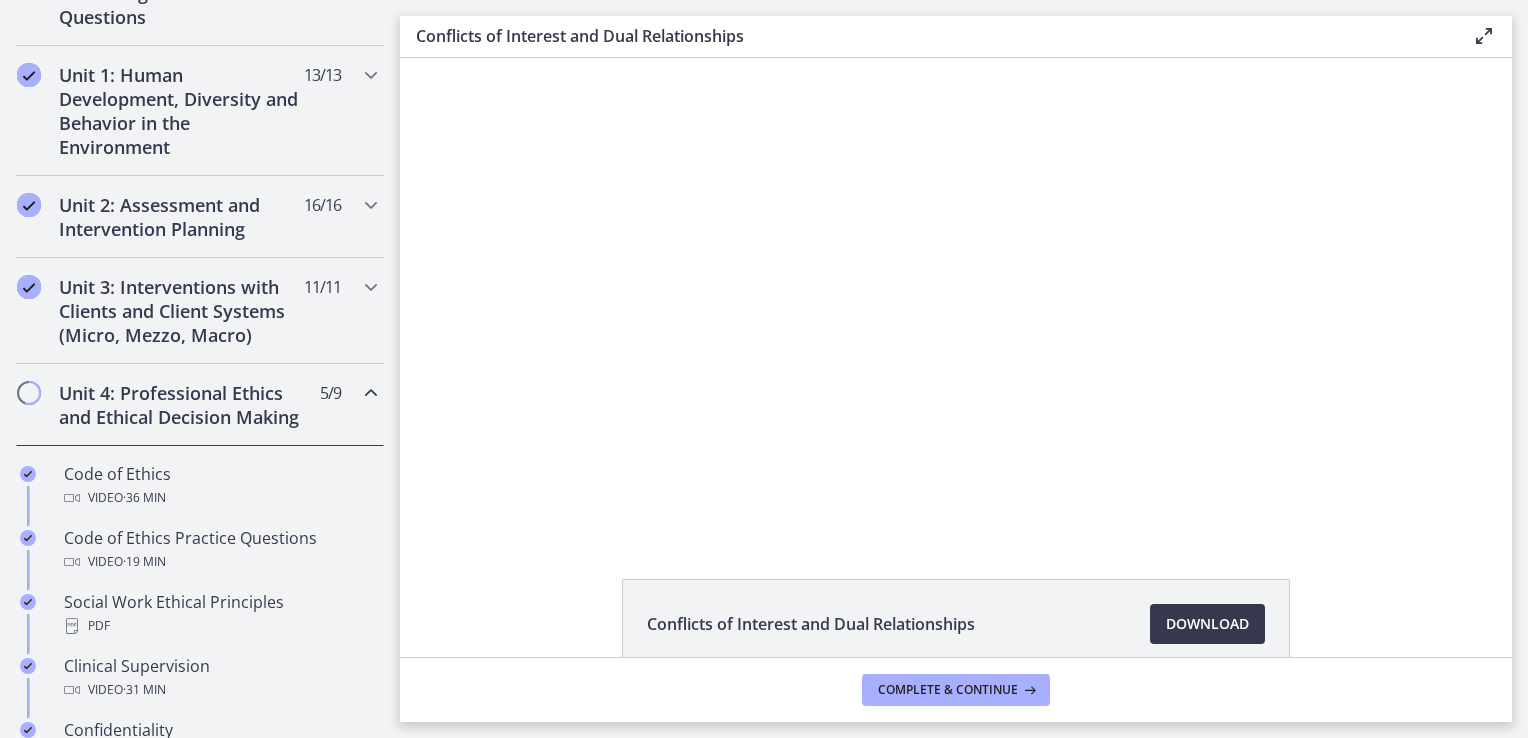 click on "Unit 4: Professional Ethics and Ethical Decision Making
5  /  9
Completed" at bounding box center (200, 405) 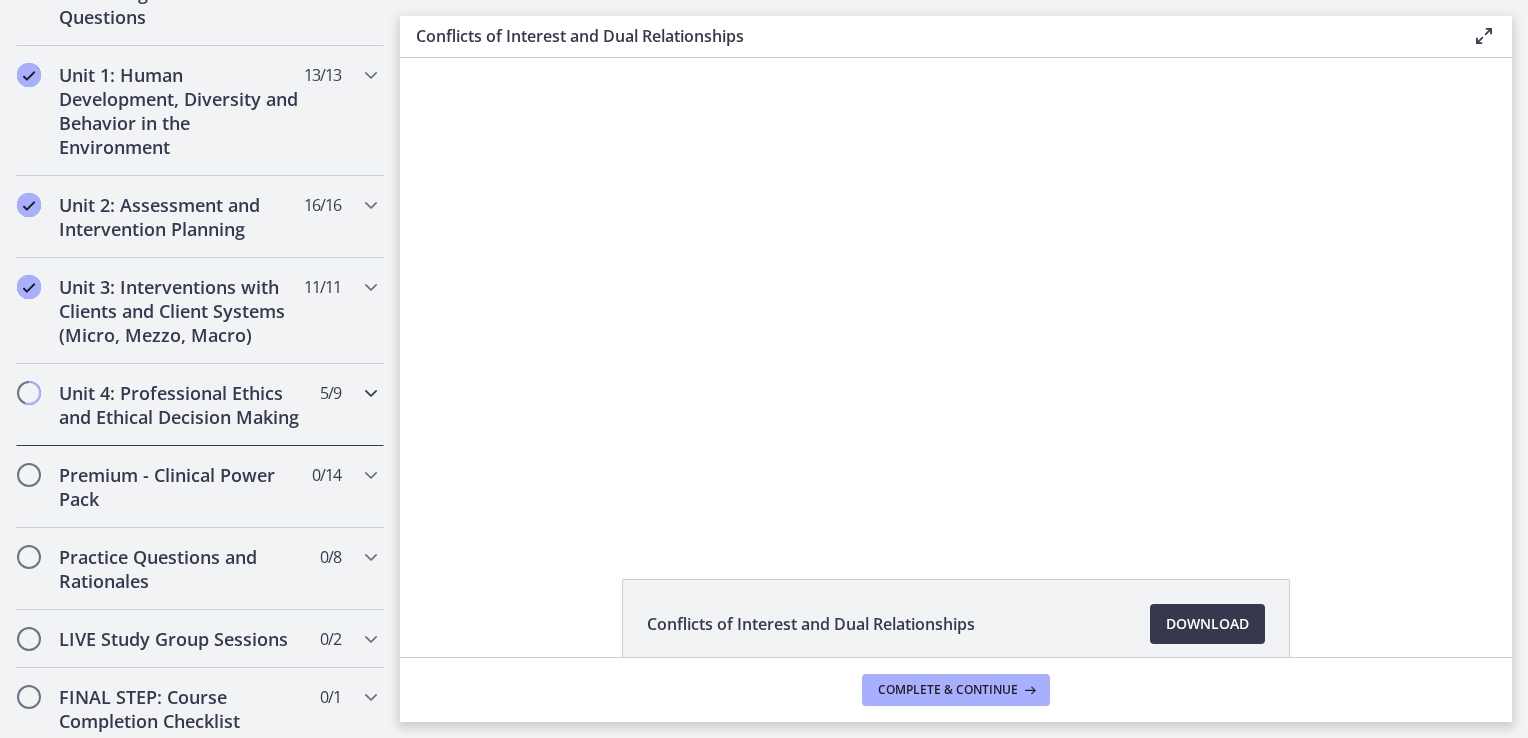 click on "Unit 4: Professional Ethics and Ethical Decision Making
5  /  9
Completed" at bounding box center (200, 405) 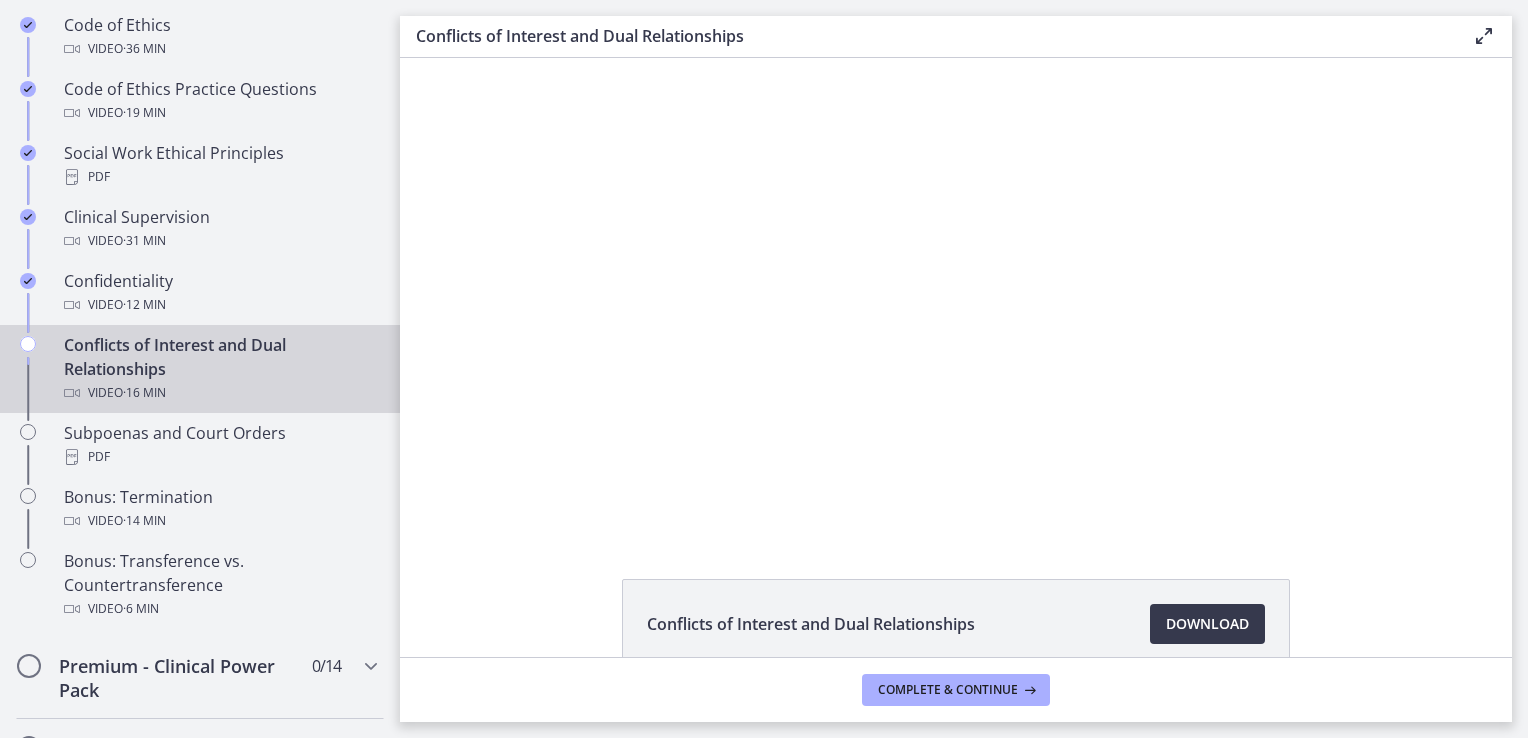 scroll, scrollTop: 974, scrollLeft: 0, axis: vertical 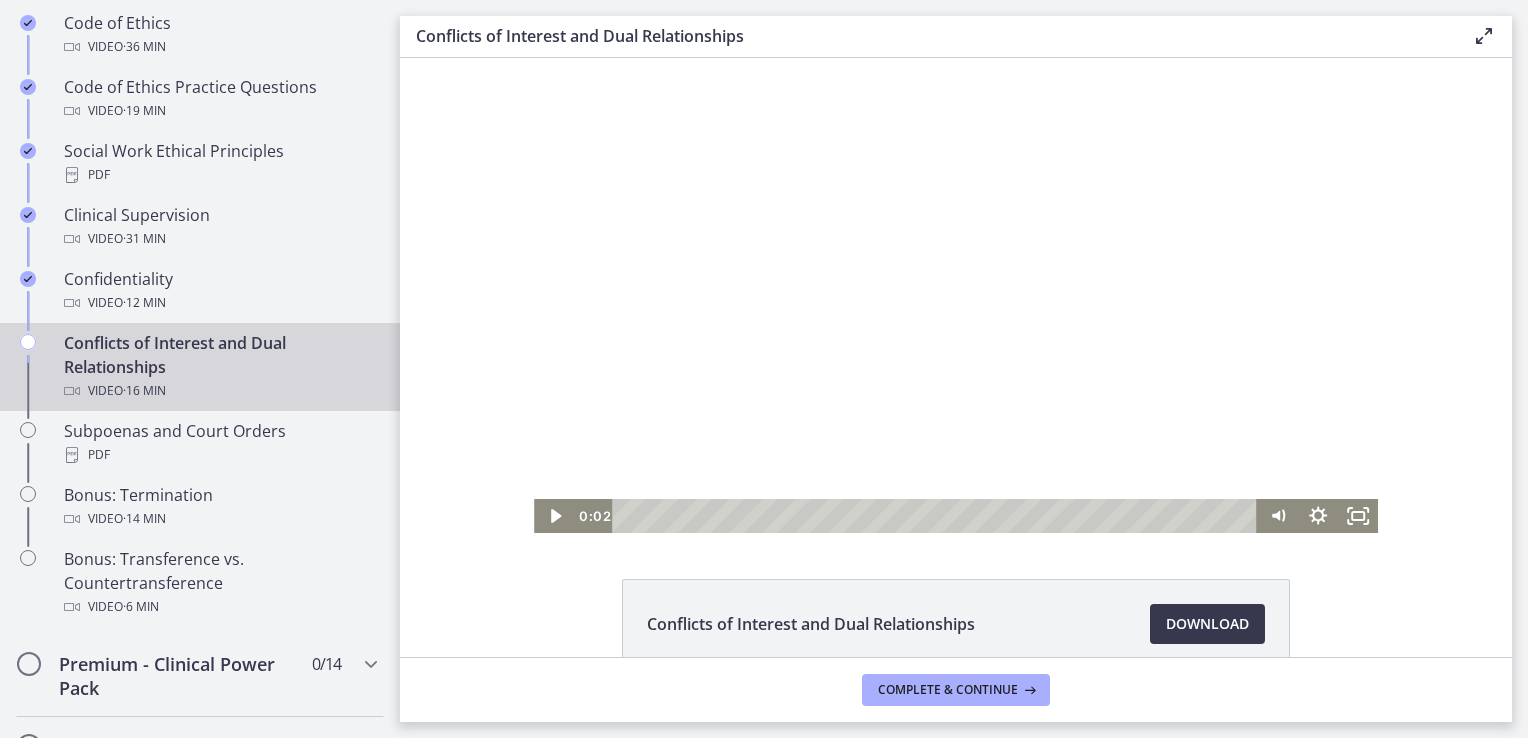click at bounding box center (956, 295) 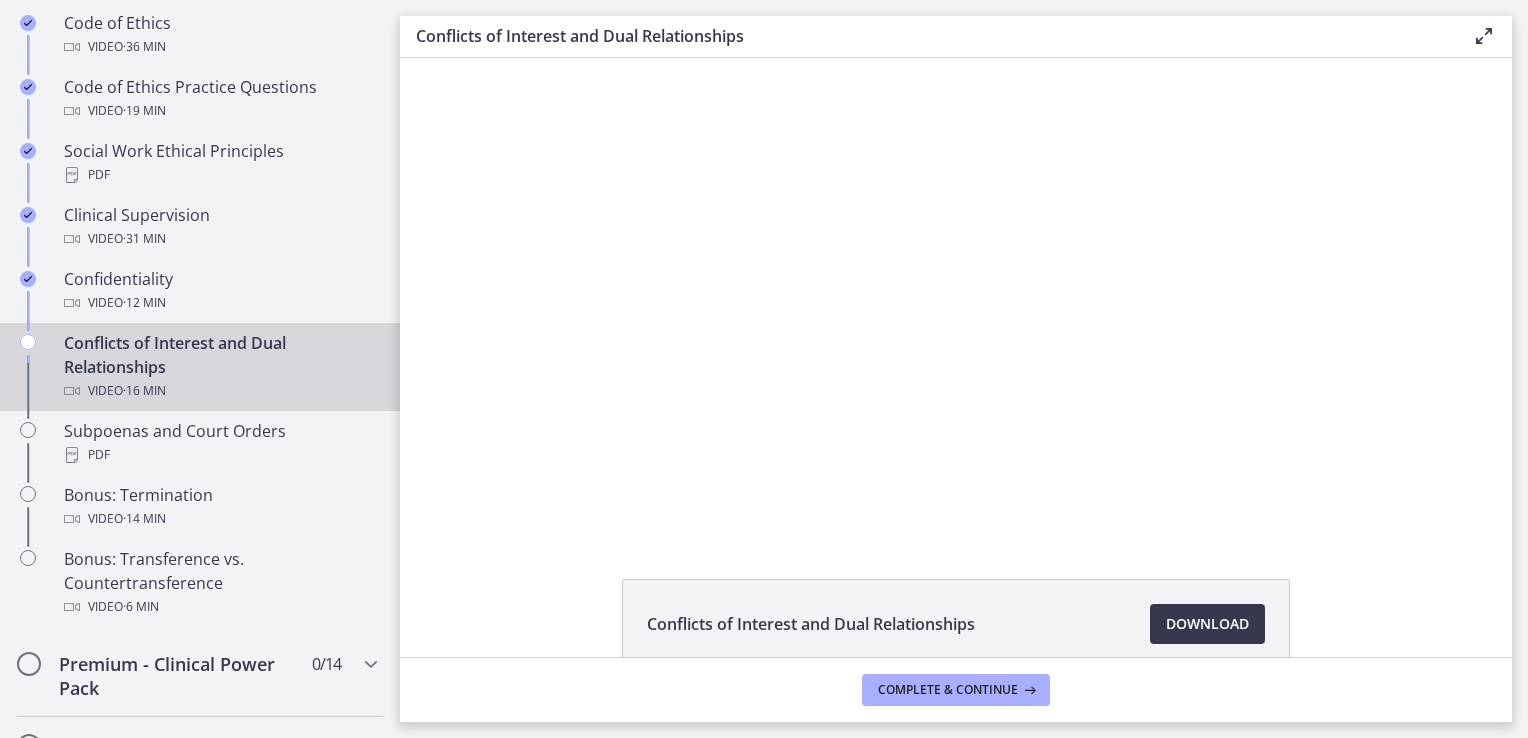 scroll, scrollTop: 107, scrollLeft: 0, axis: vertical 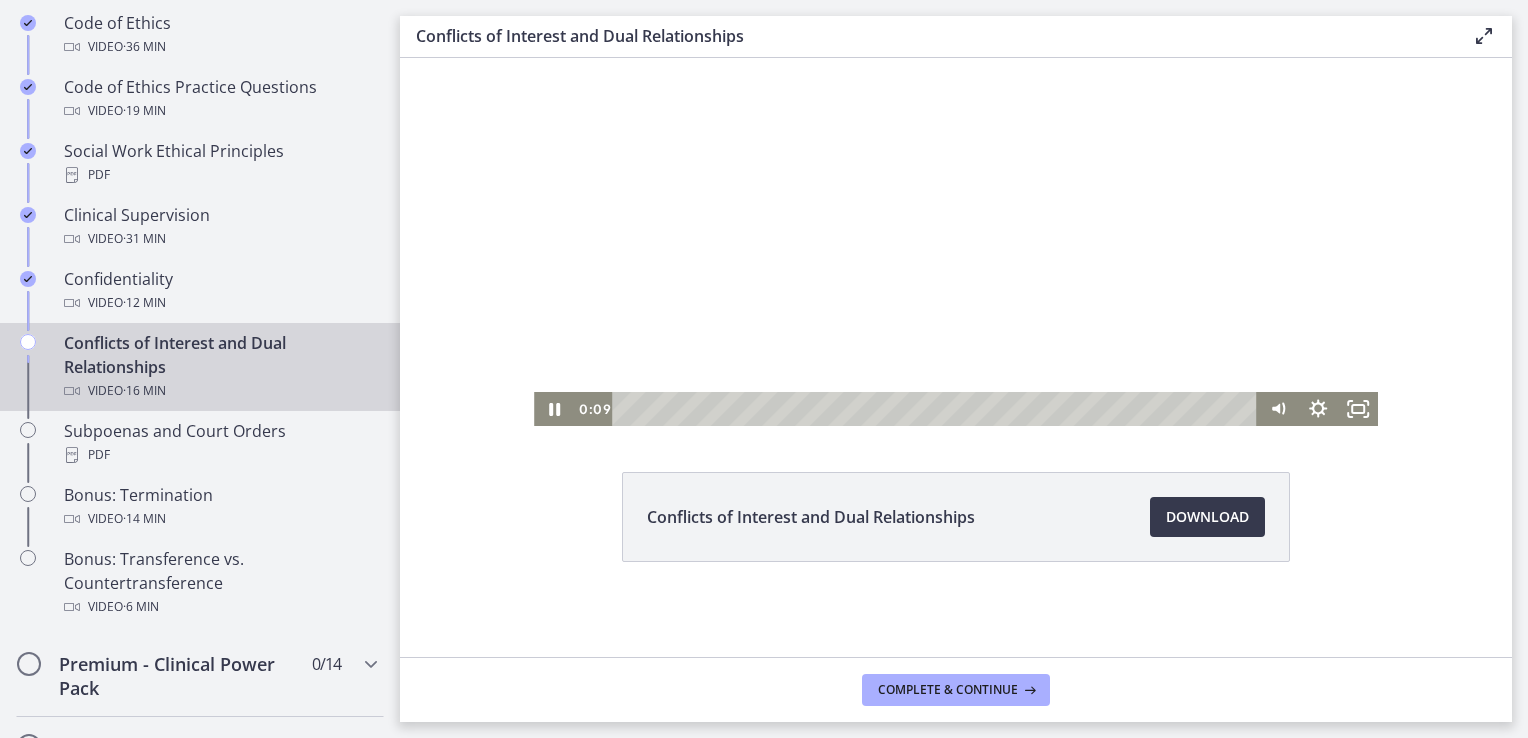 click at bounding box center [956, 188] 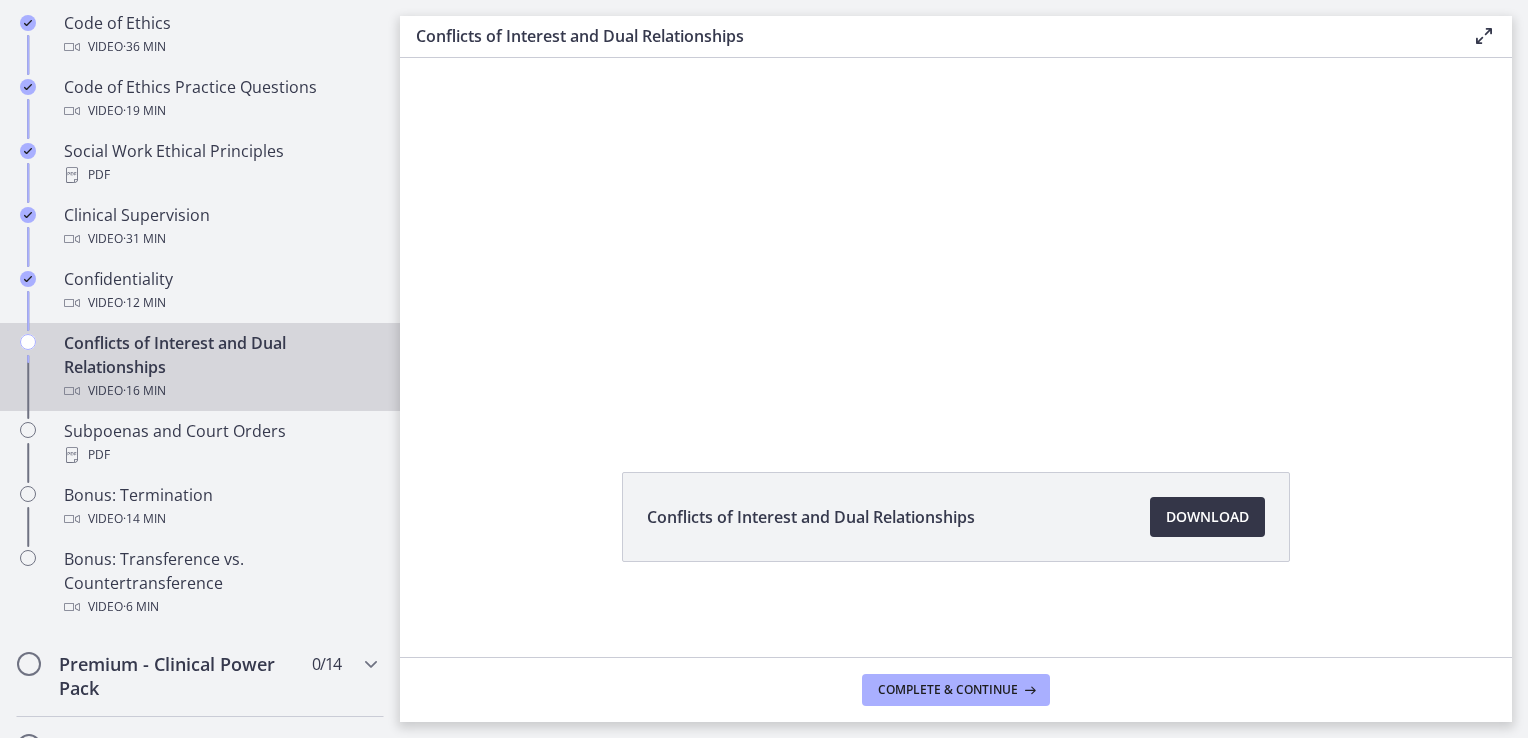 click on "Download
Opens in a new window" at bounding box center (1207, 517) 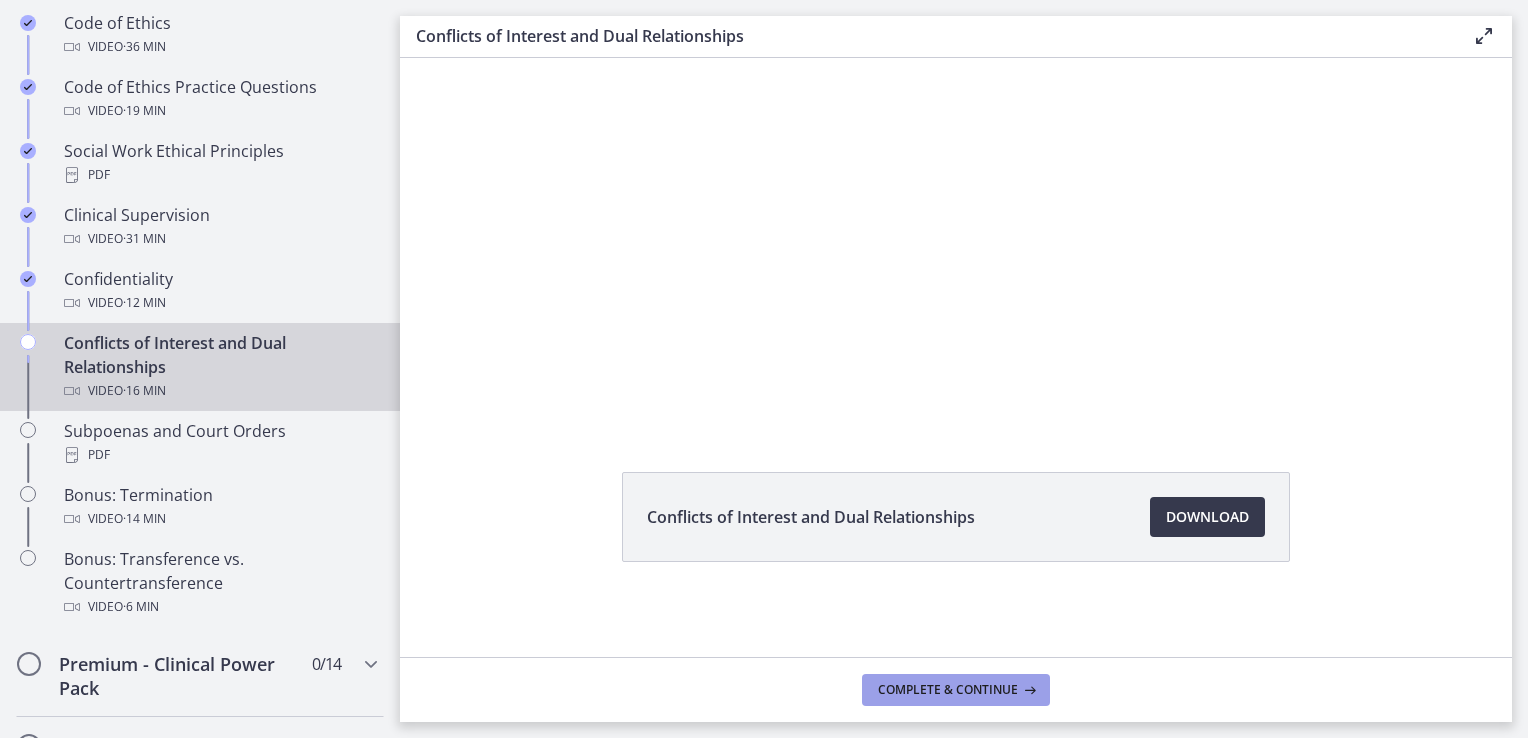 click on "Complete & continue" at bounding box center (948, 690) 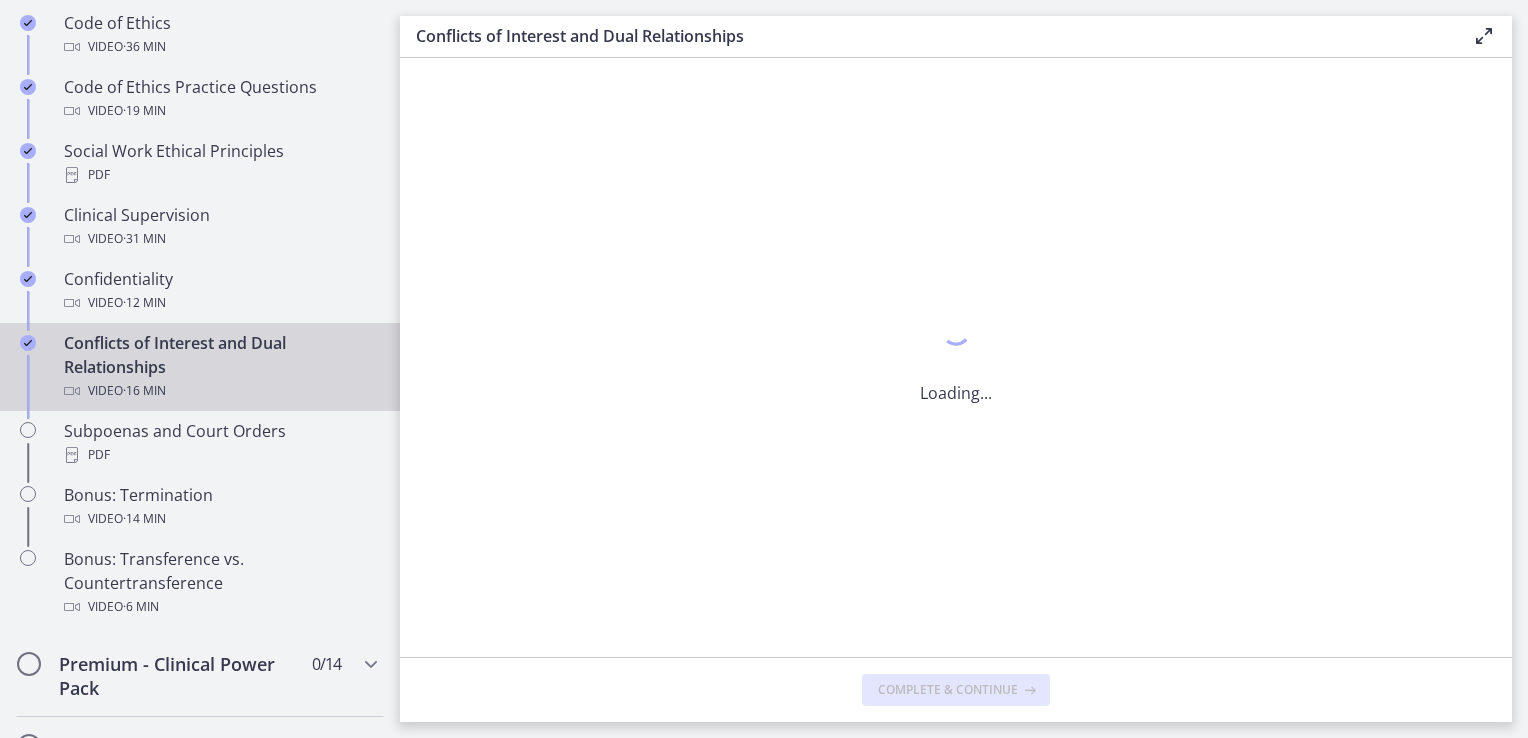scroll, scrollTop: 0, scrollLeft: 0, axis: both 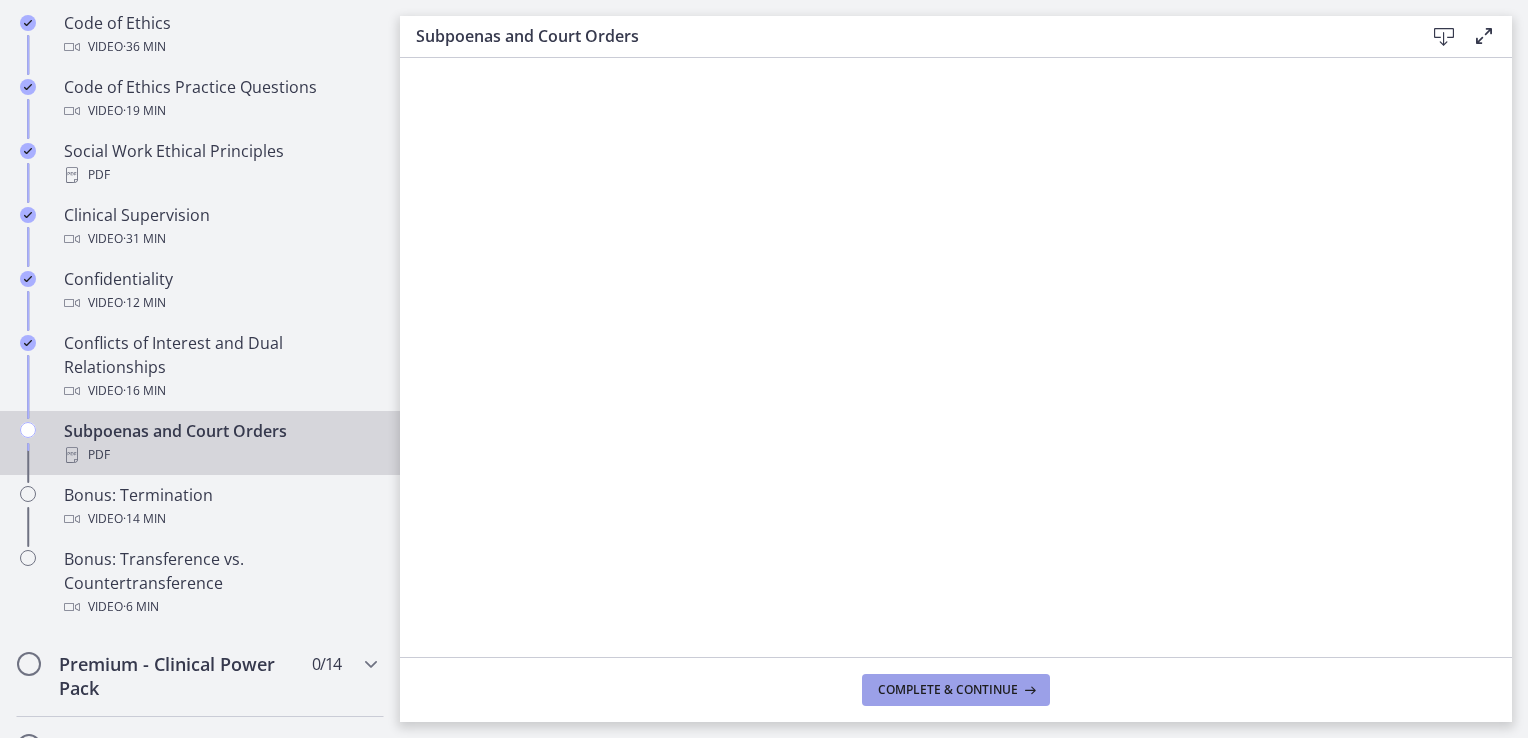 click on "Complete & continue" at bounding box center (948, 690) 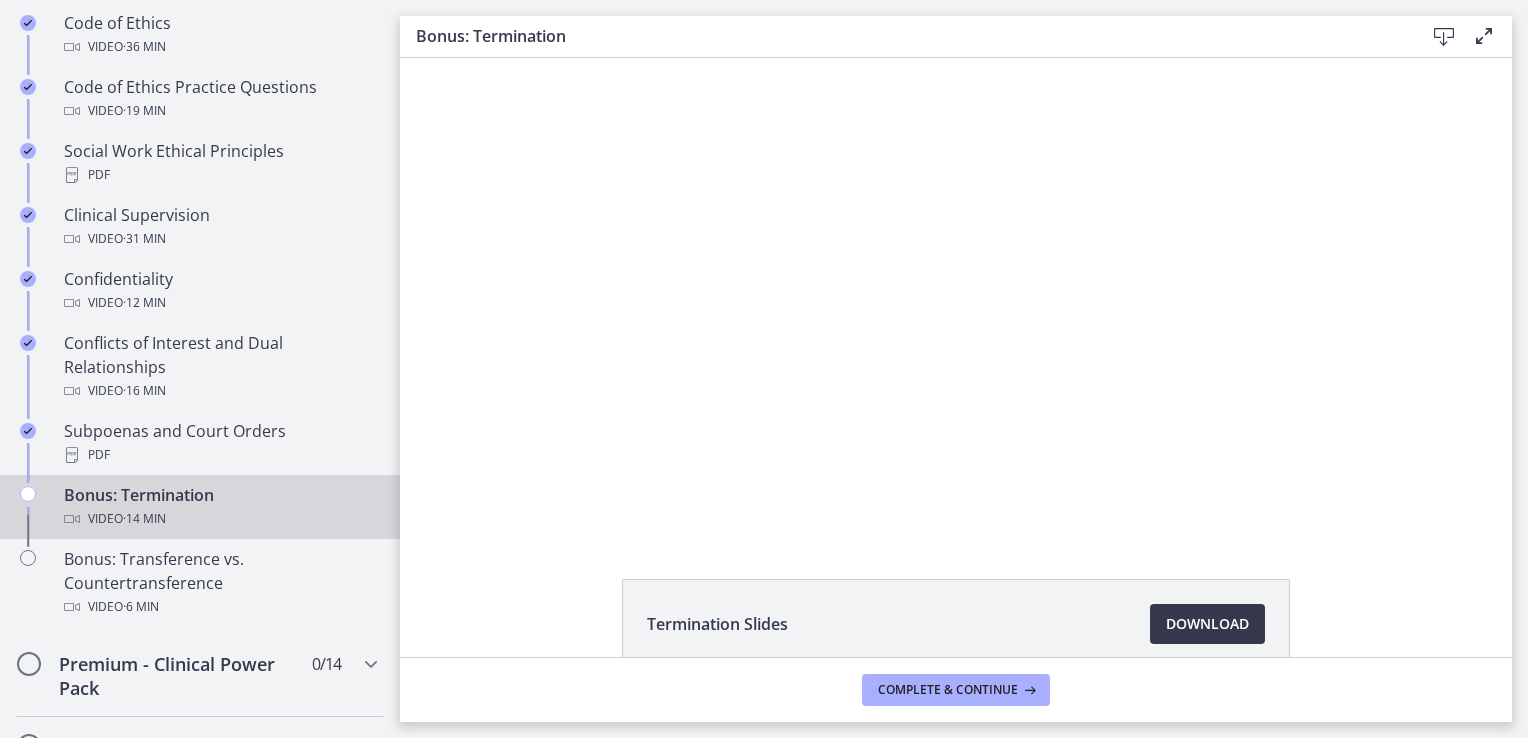 scroll, scrollTop: 0, scrollLeft: 0, axis: both 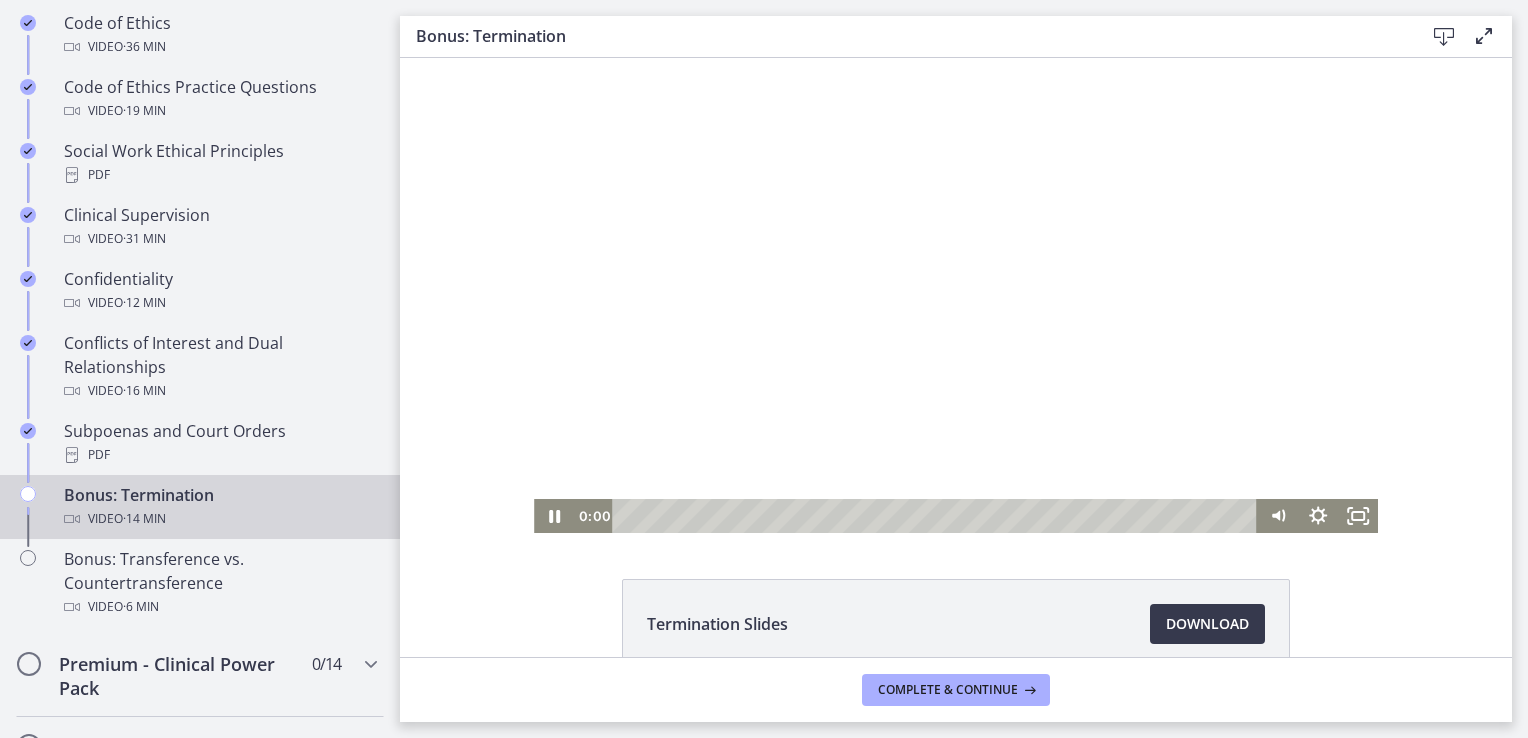 click at bounding box center [956, 295] 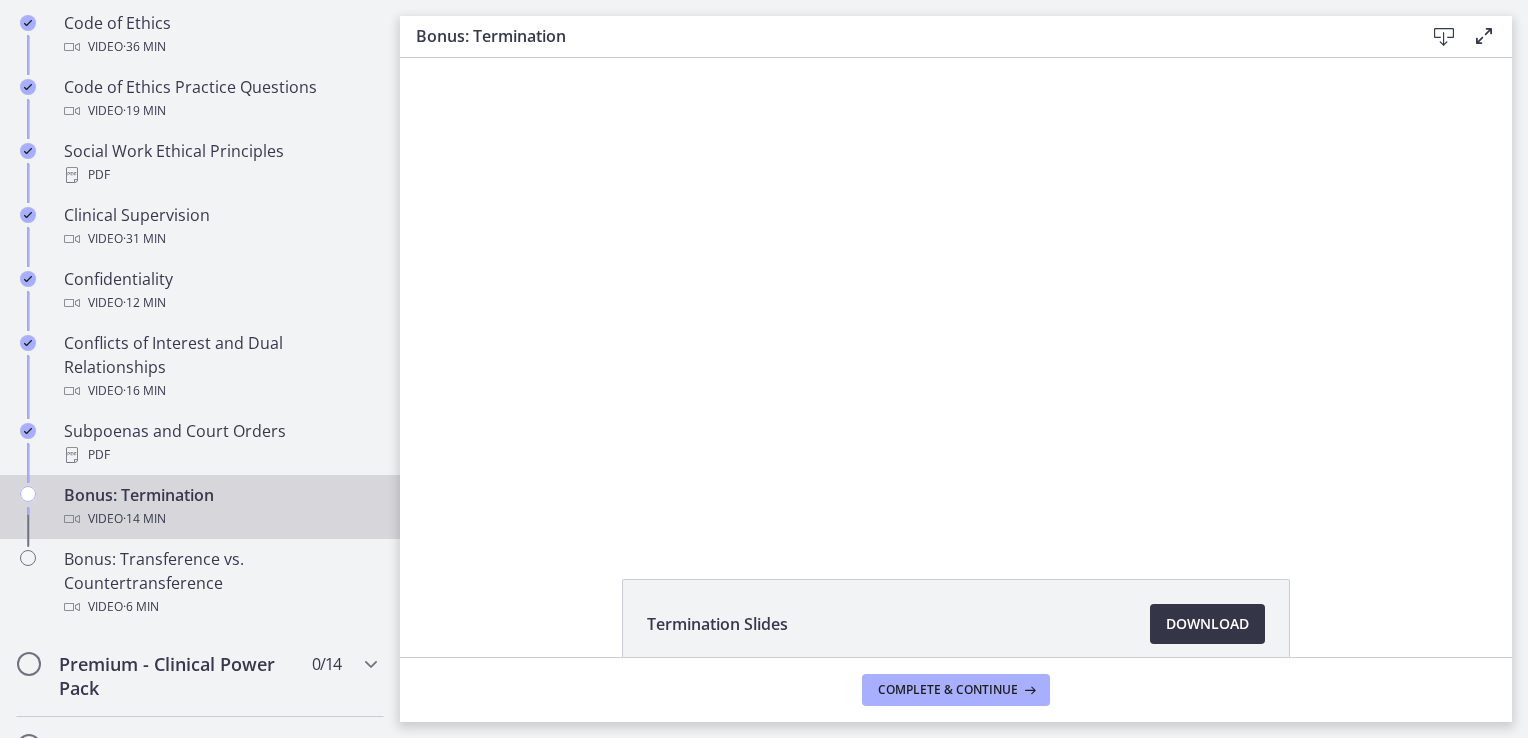 click on "Download
Opens in a new window" at bounding box center [1207, 624] 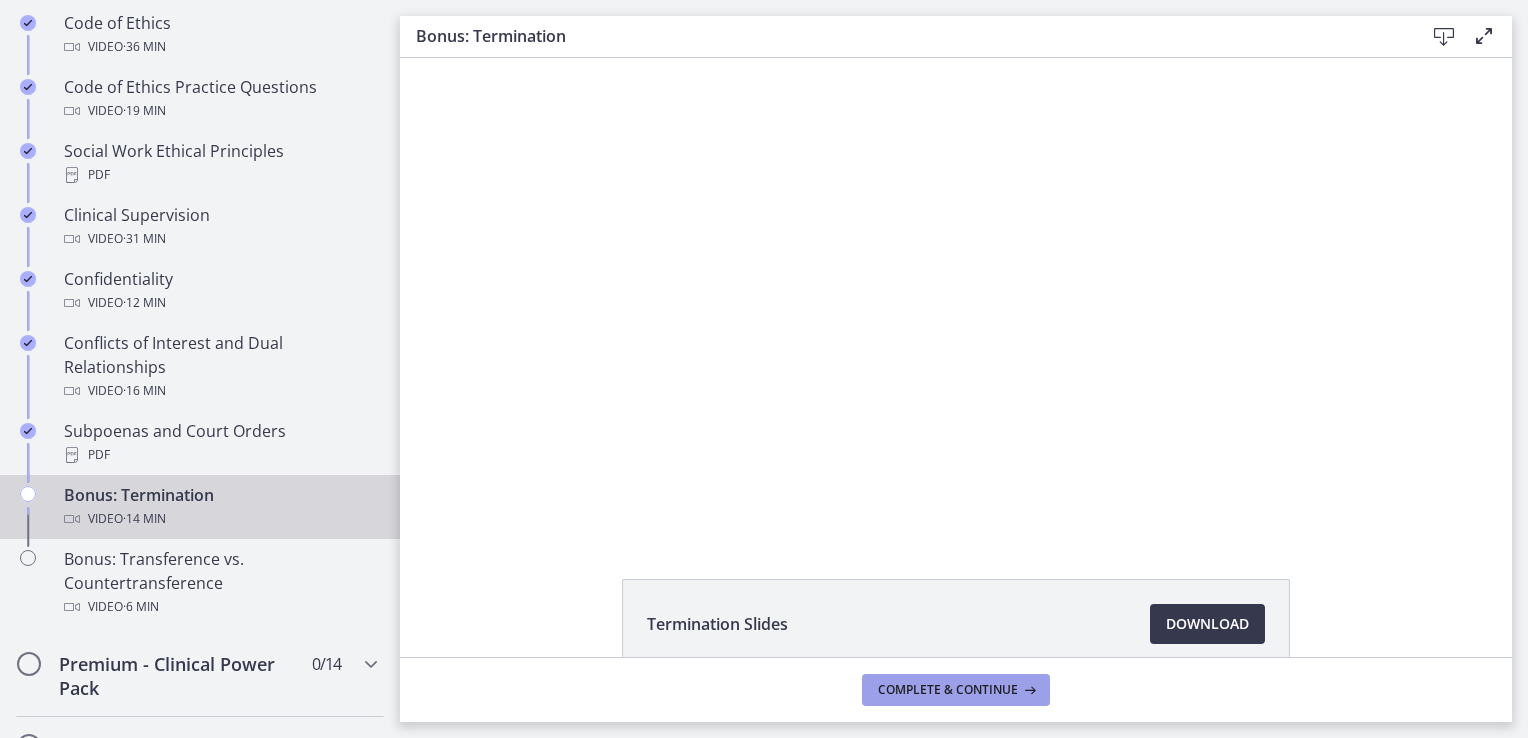 click on "Complete & continue" at bounding box center (948, 690) 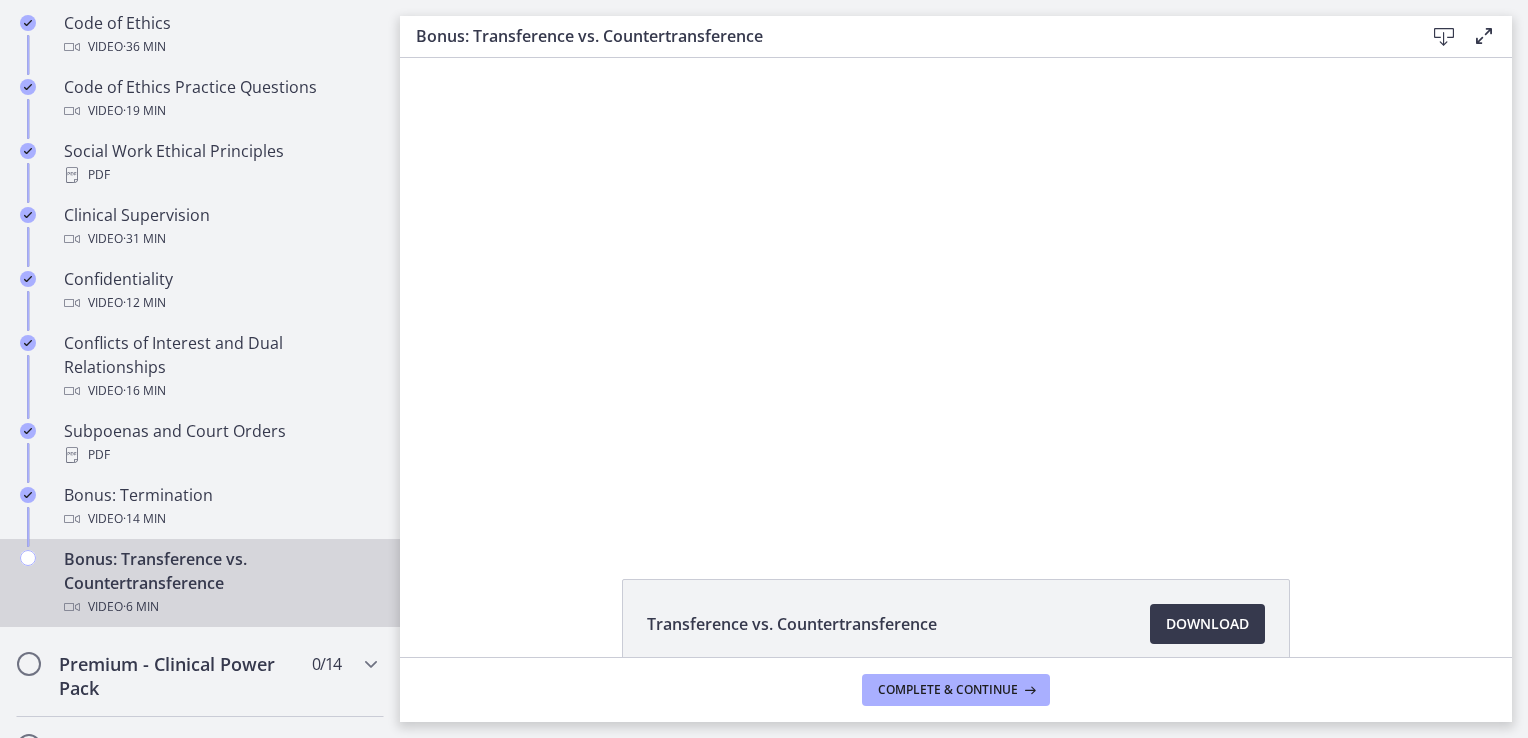 scroll, scrollTop: 0, scrollLeft: 0, axis: both 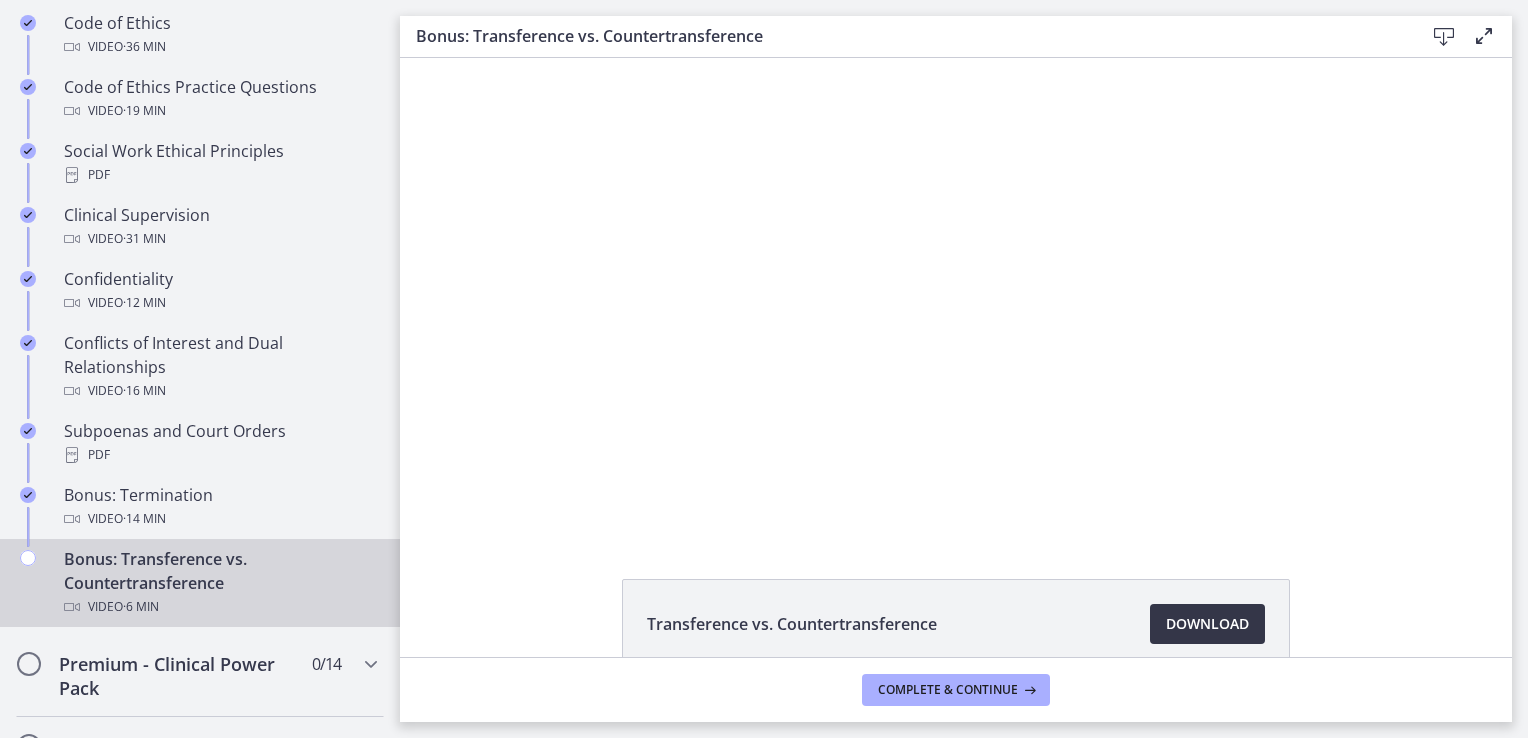 click on "Download
Opens in a new window" at bounding box center [1207, 624] 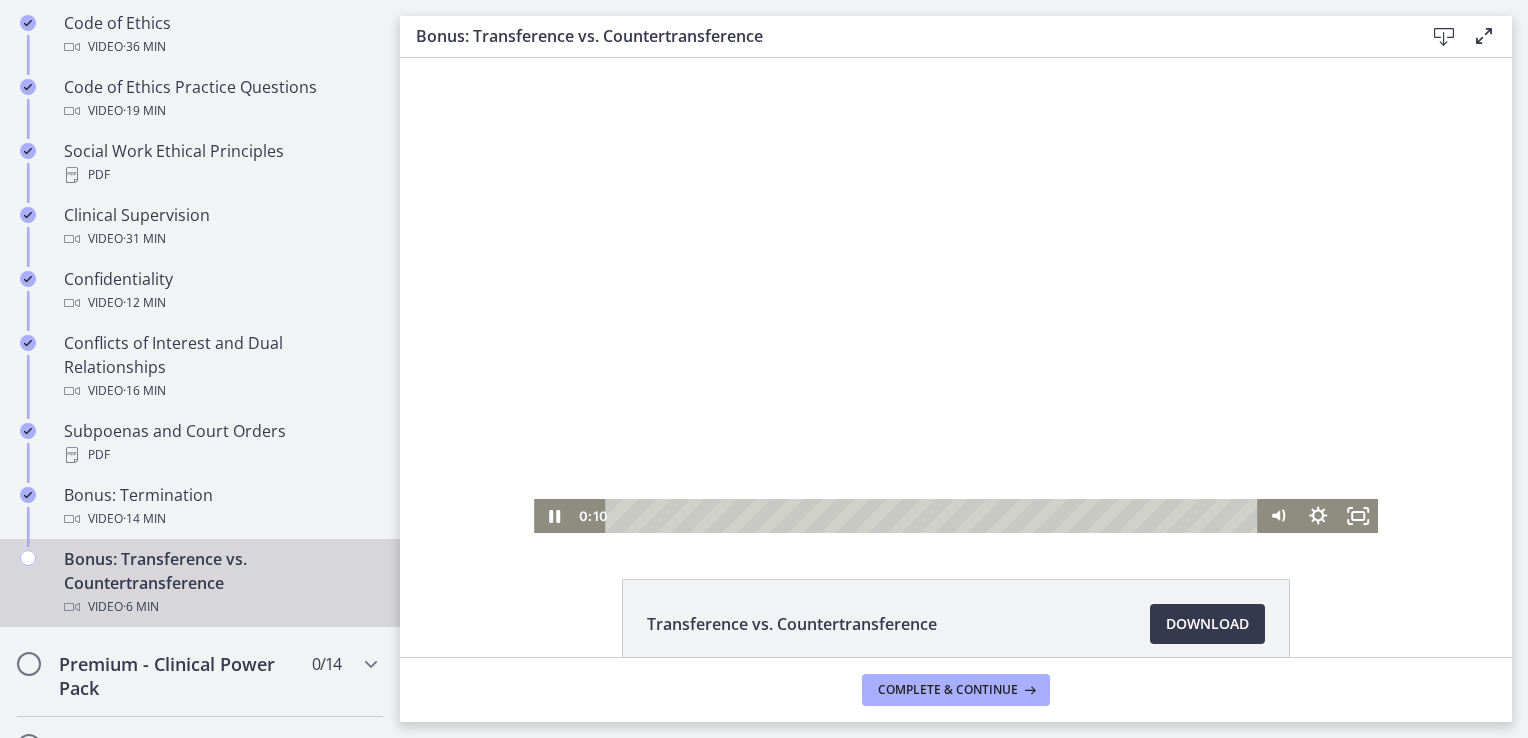 click at bounding box center [956, 295] 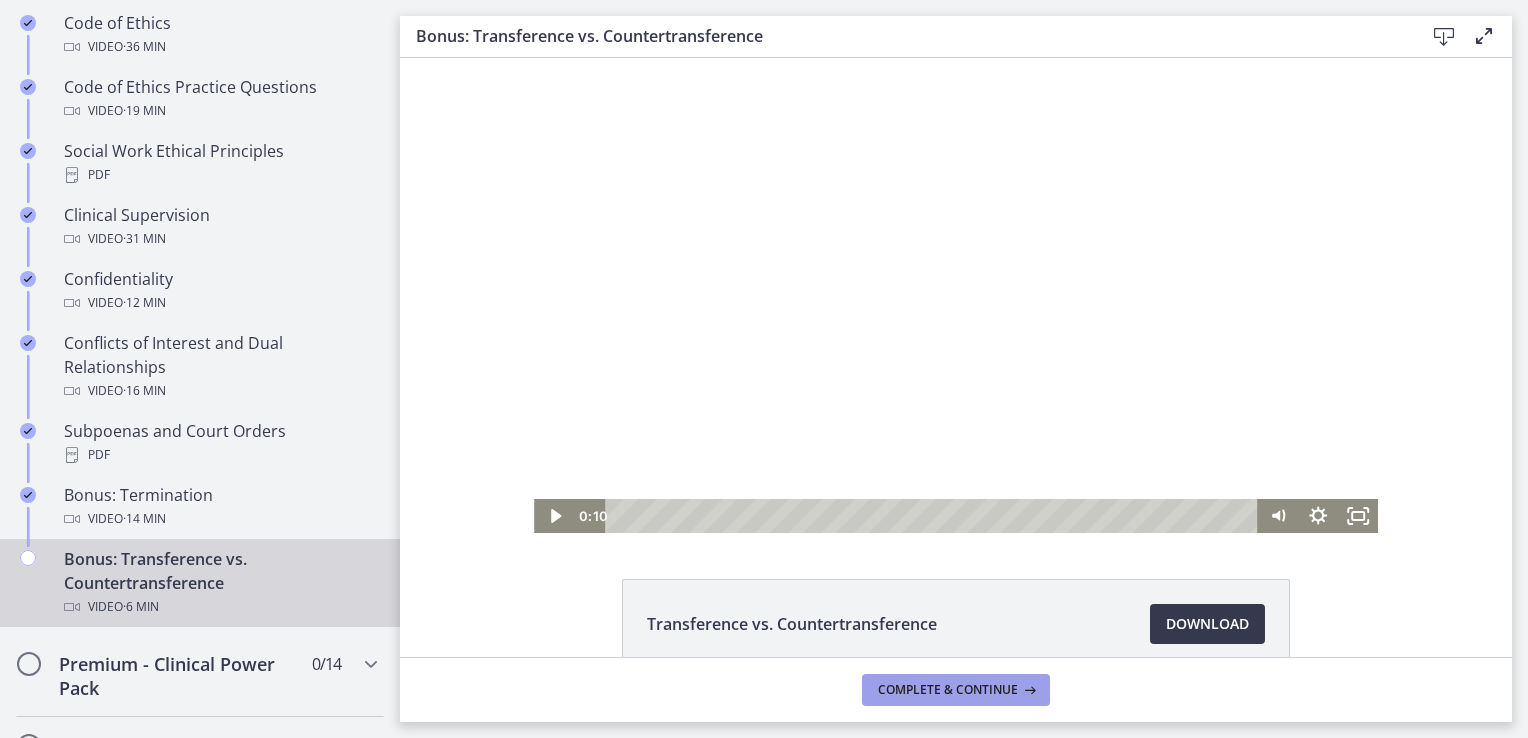 click on "Complete & continue" at bounding box center [948, 690] 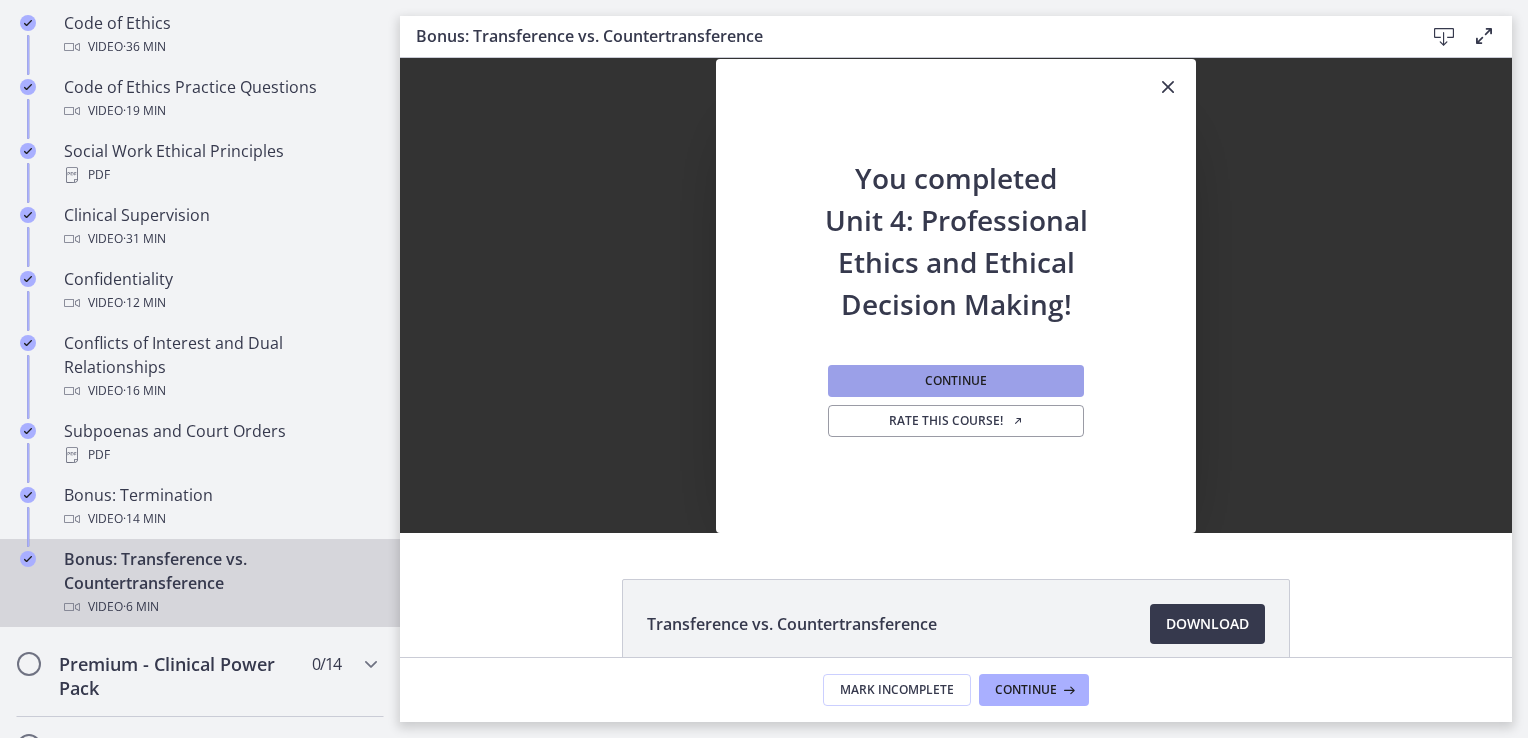 click on "Continue" at bounding box center (956, 381) 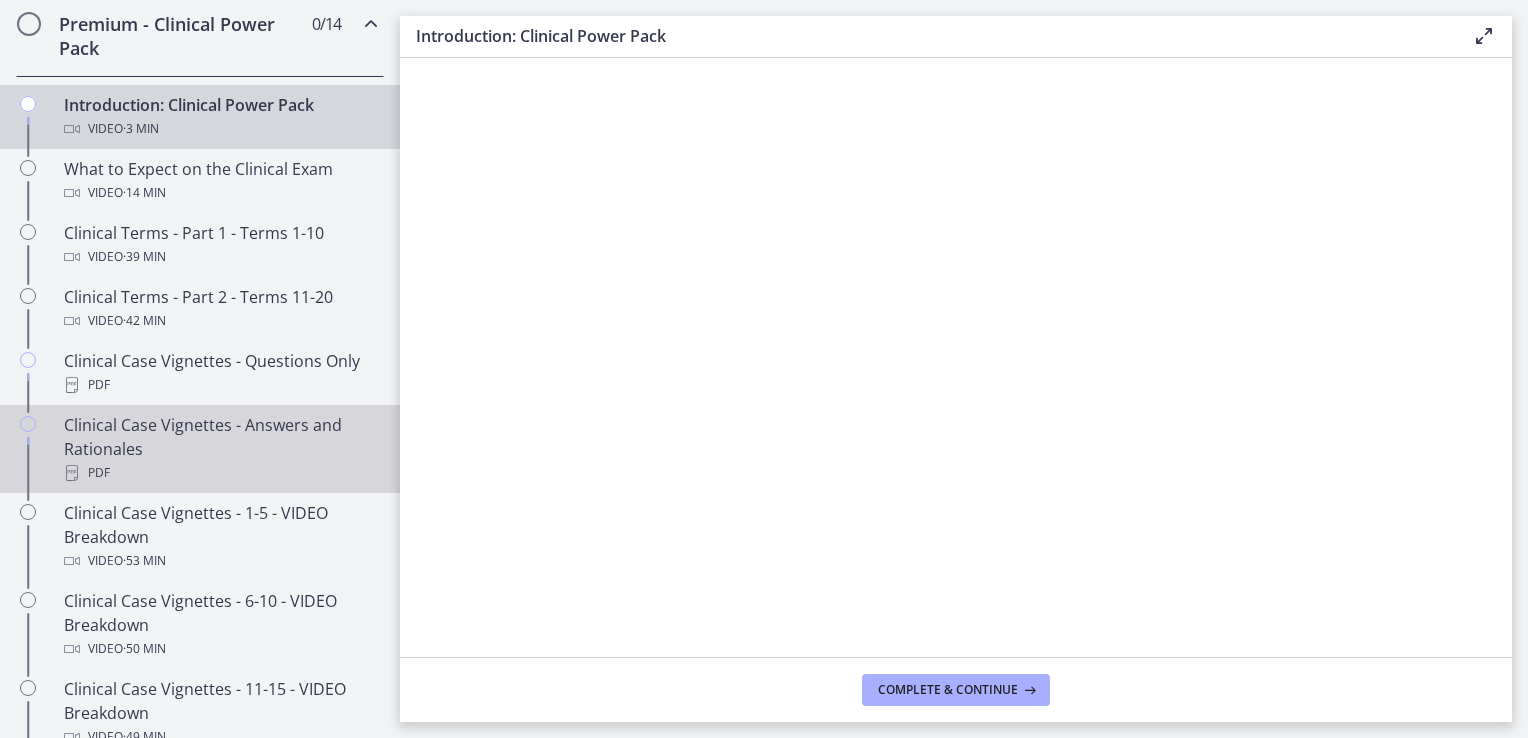 scroll, scrollTop: 0, scrollLeft: 0, axis: both 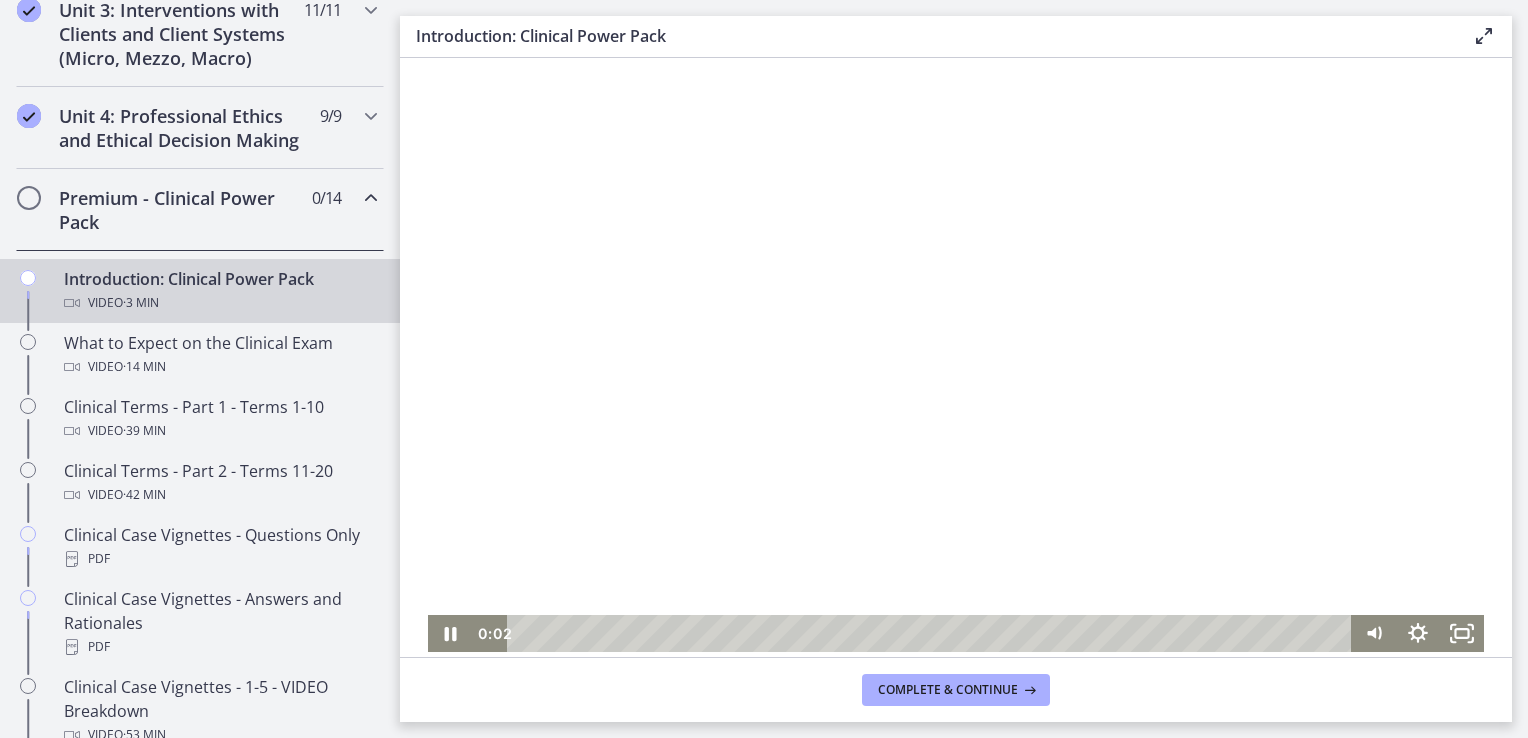 click at bounding box center [956, 355] 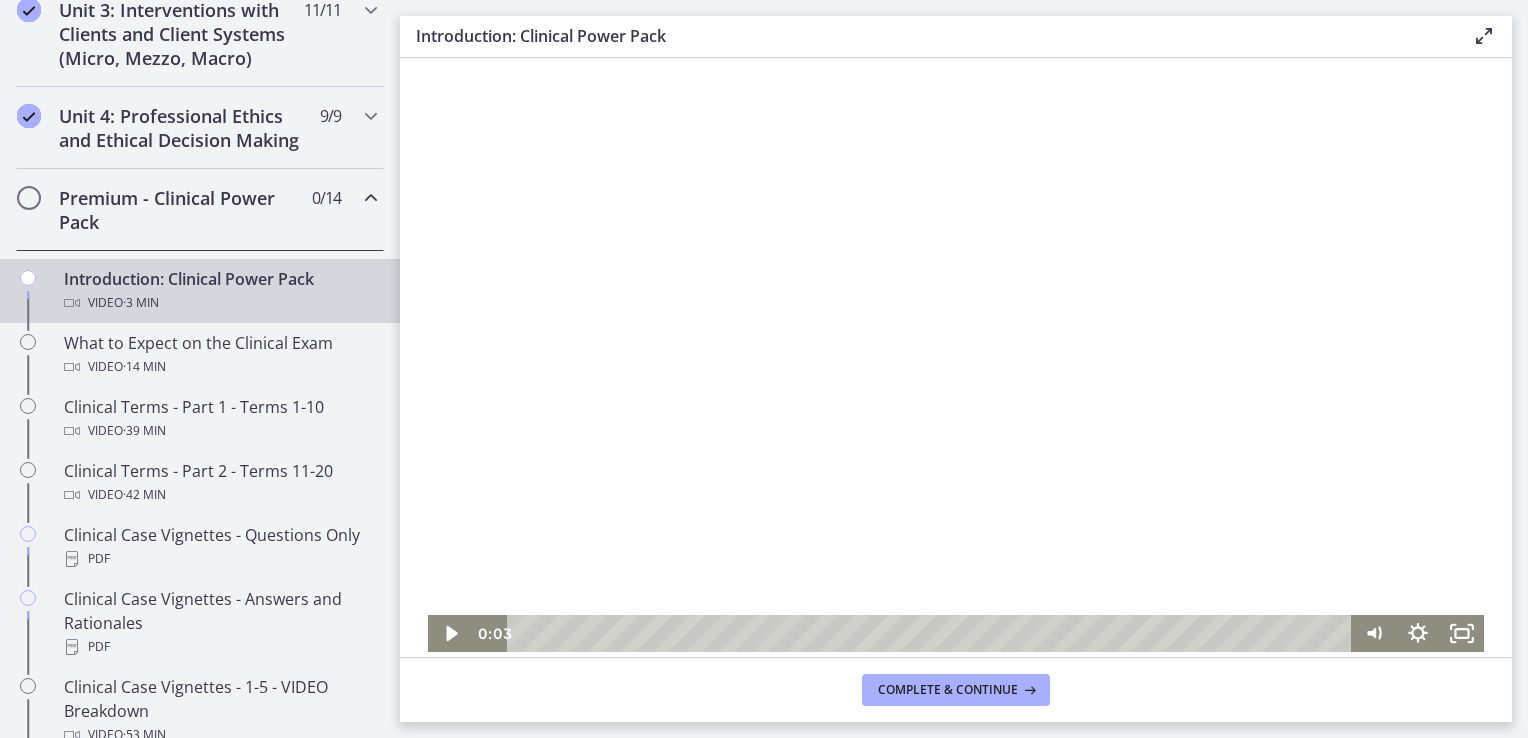 scroll, scrollTop: 0, scrollLeft: 0, axis: both 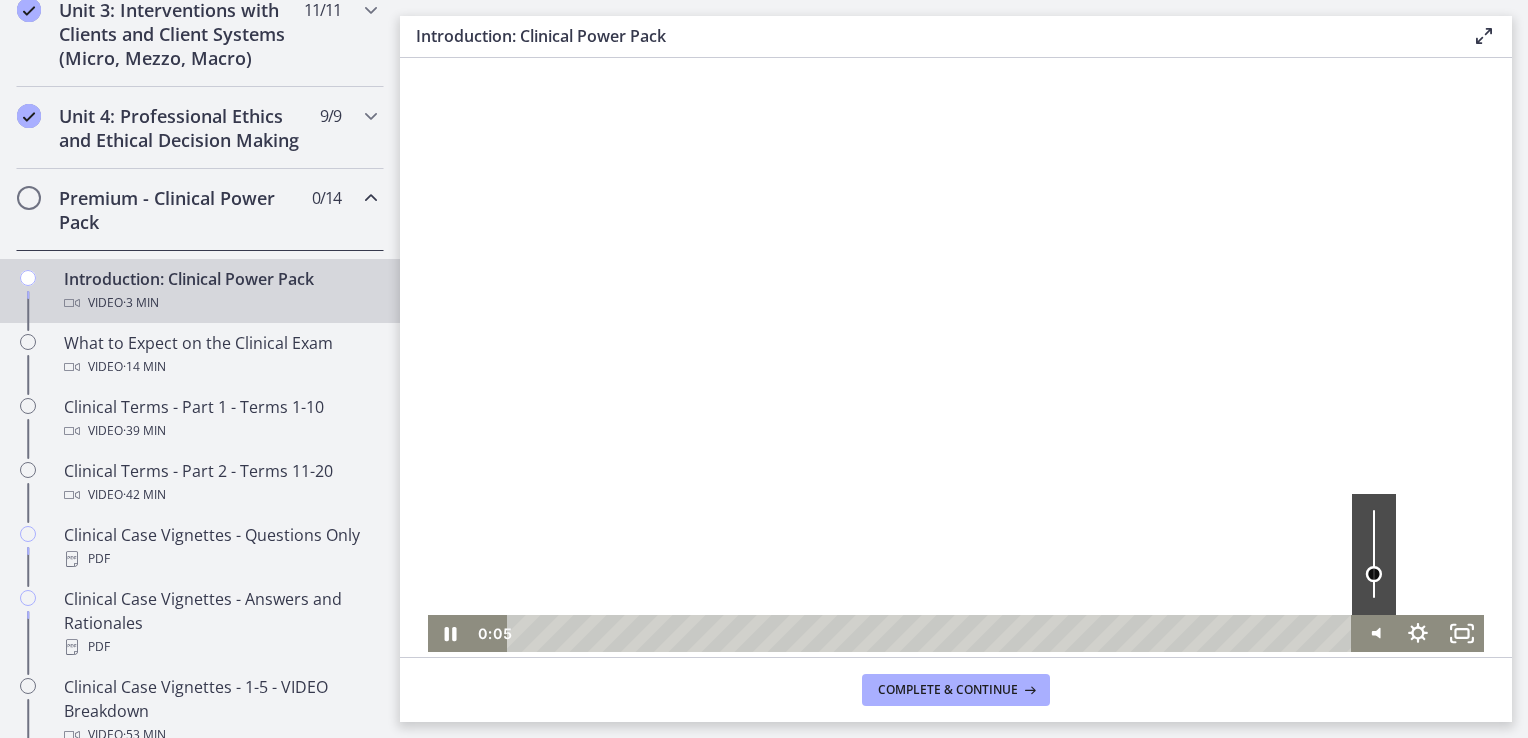 click at bounding box center (1374, 554) 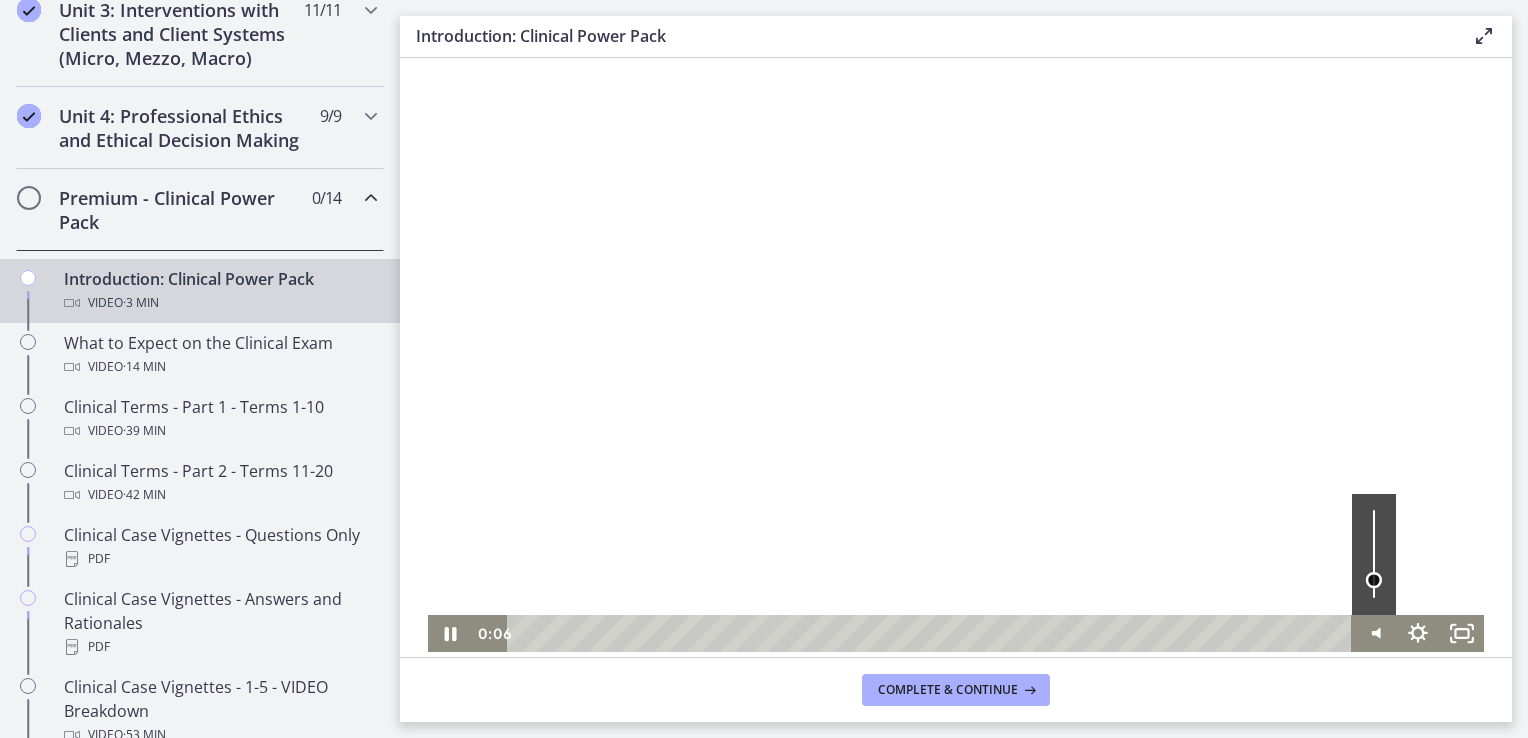 click at bounding box center [1374, 580] 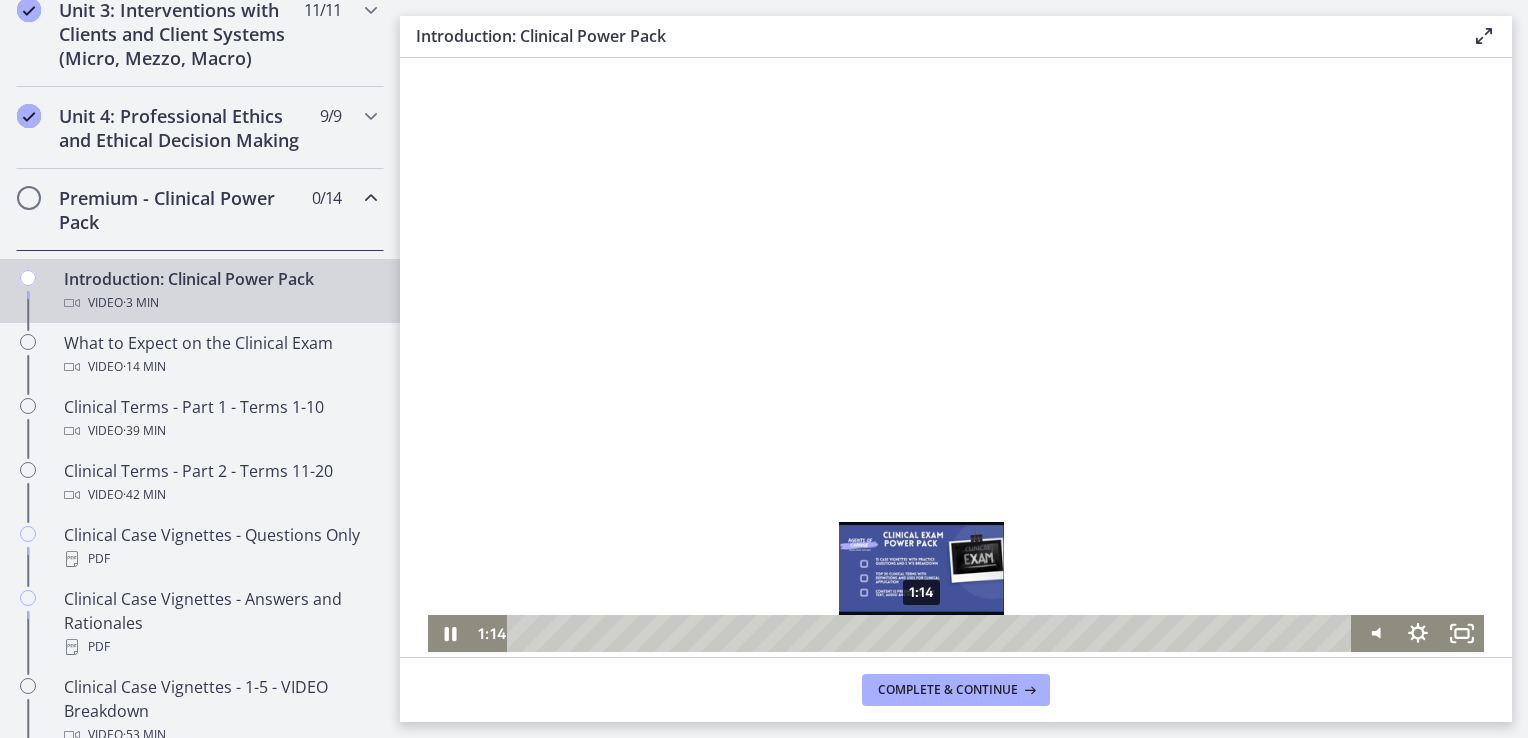 click on "1:14" at bounding box center [932, 633] 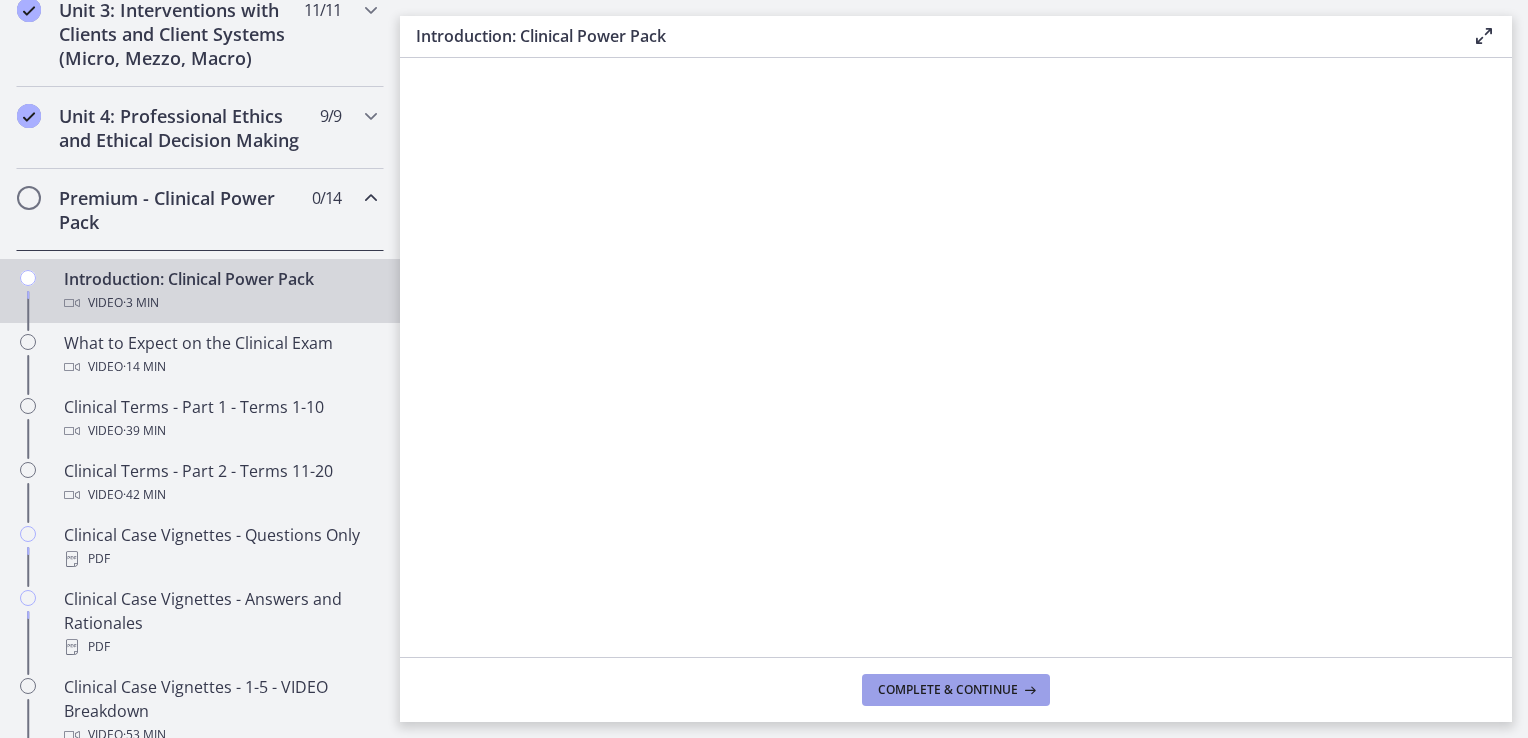 click on "Complete & continue" at bounding box center (948, 690) 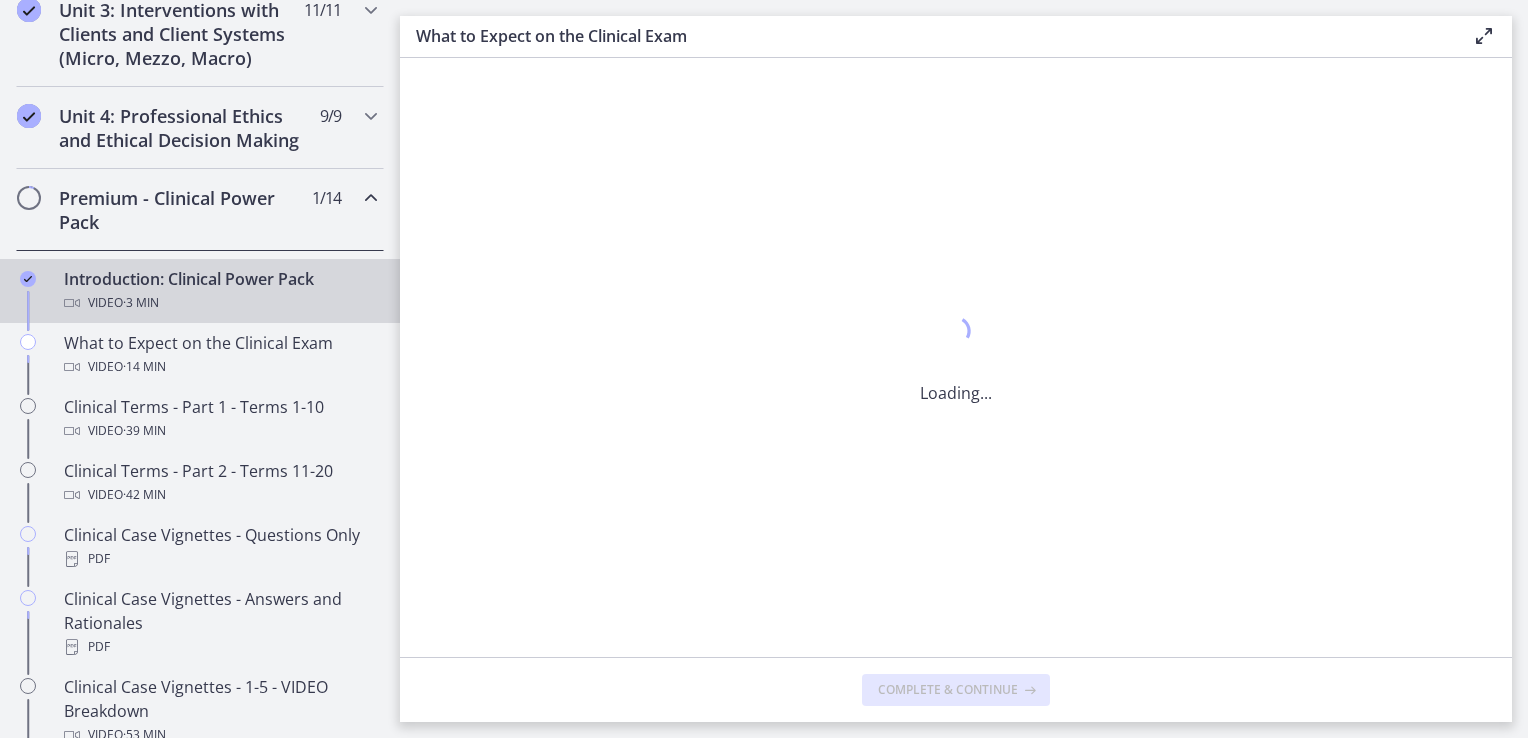 scroll, scrollTop: 0, scrollLeft: 0, axis: both 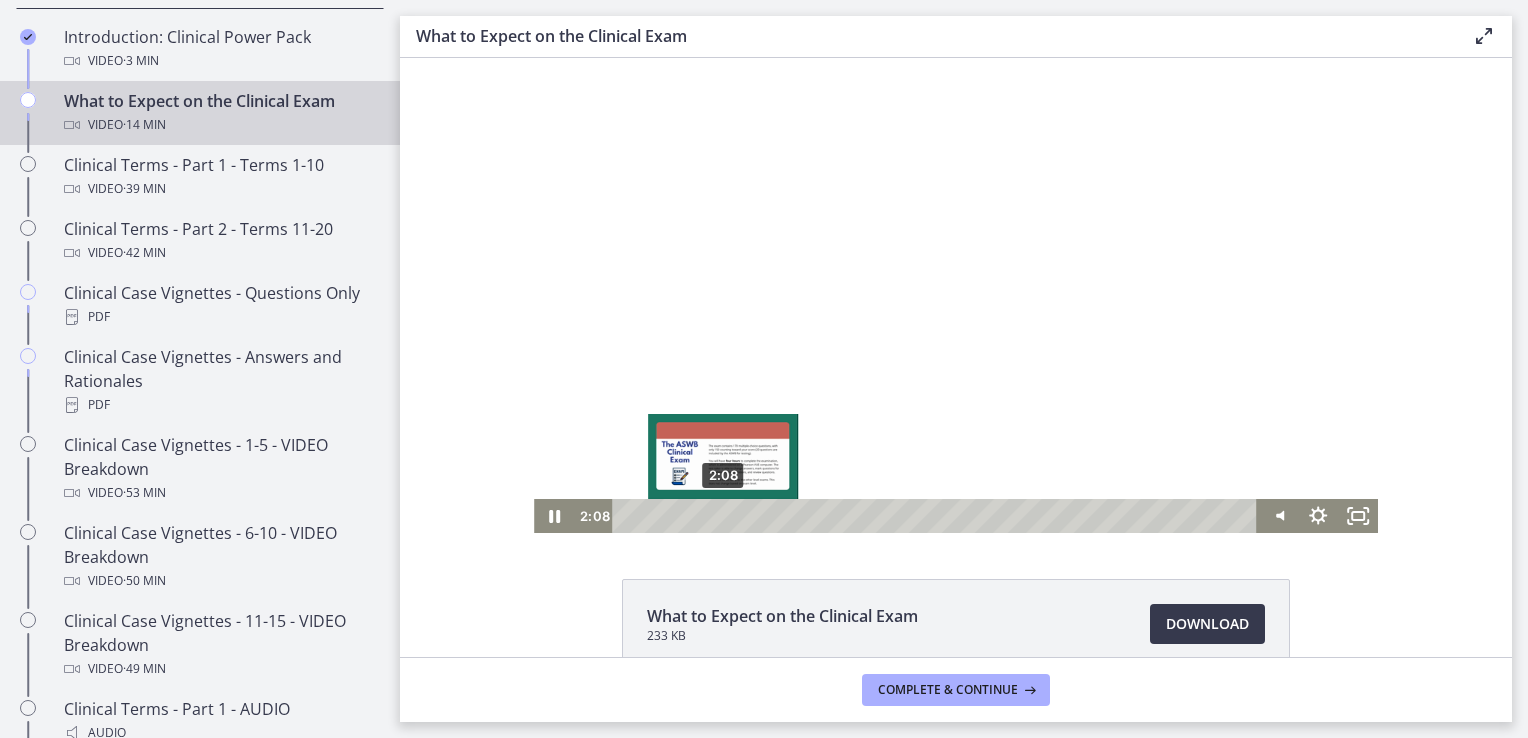 click on "2:08" at bounding box center (937, 516) 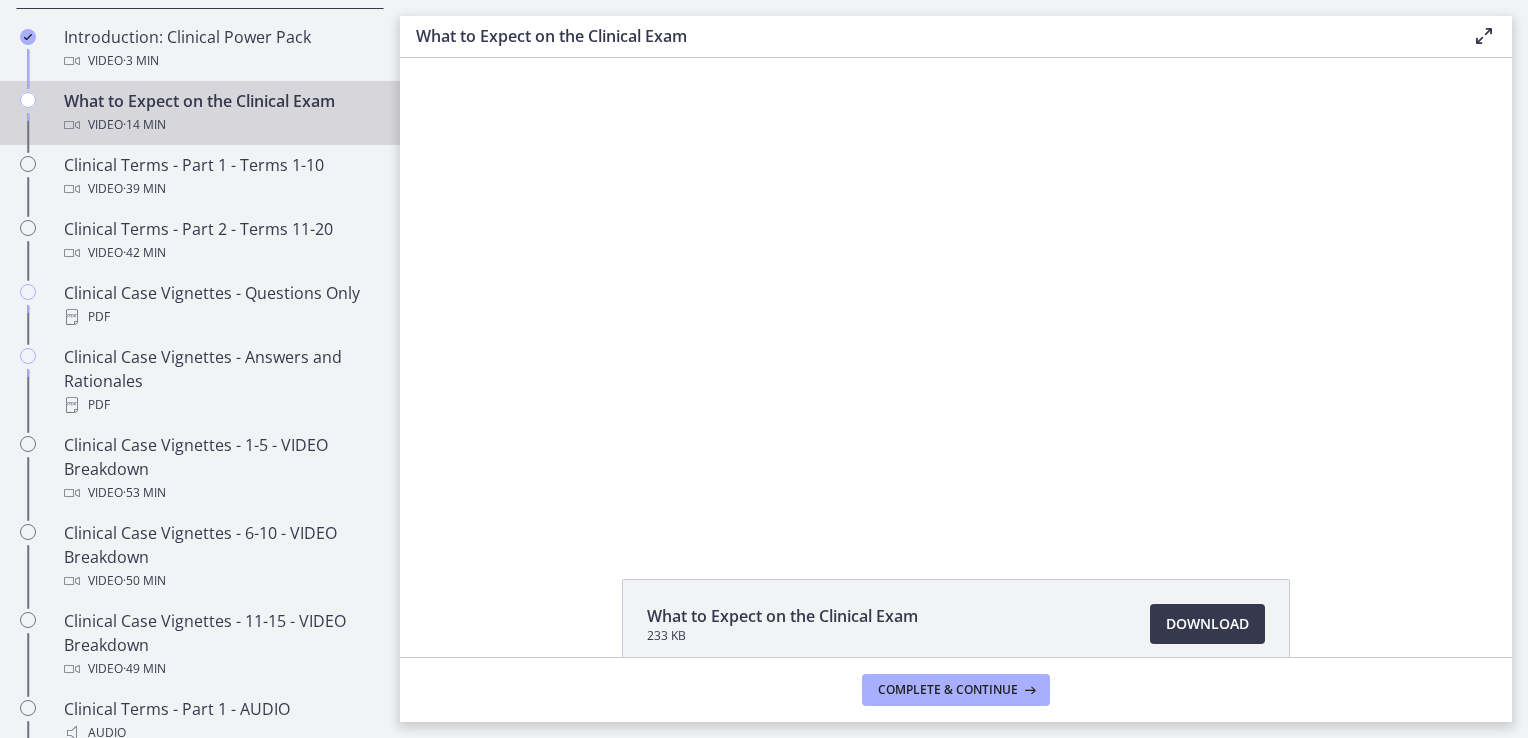 scroll, scrollTop: 0, scrollLeft: 0, axis: both 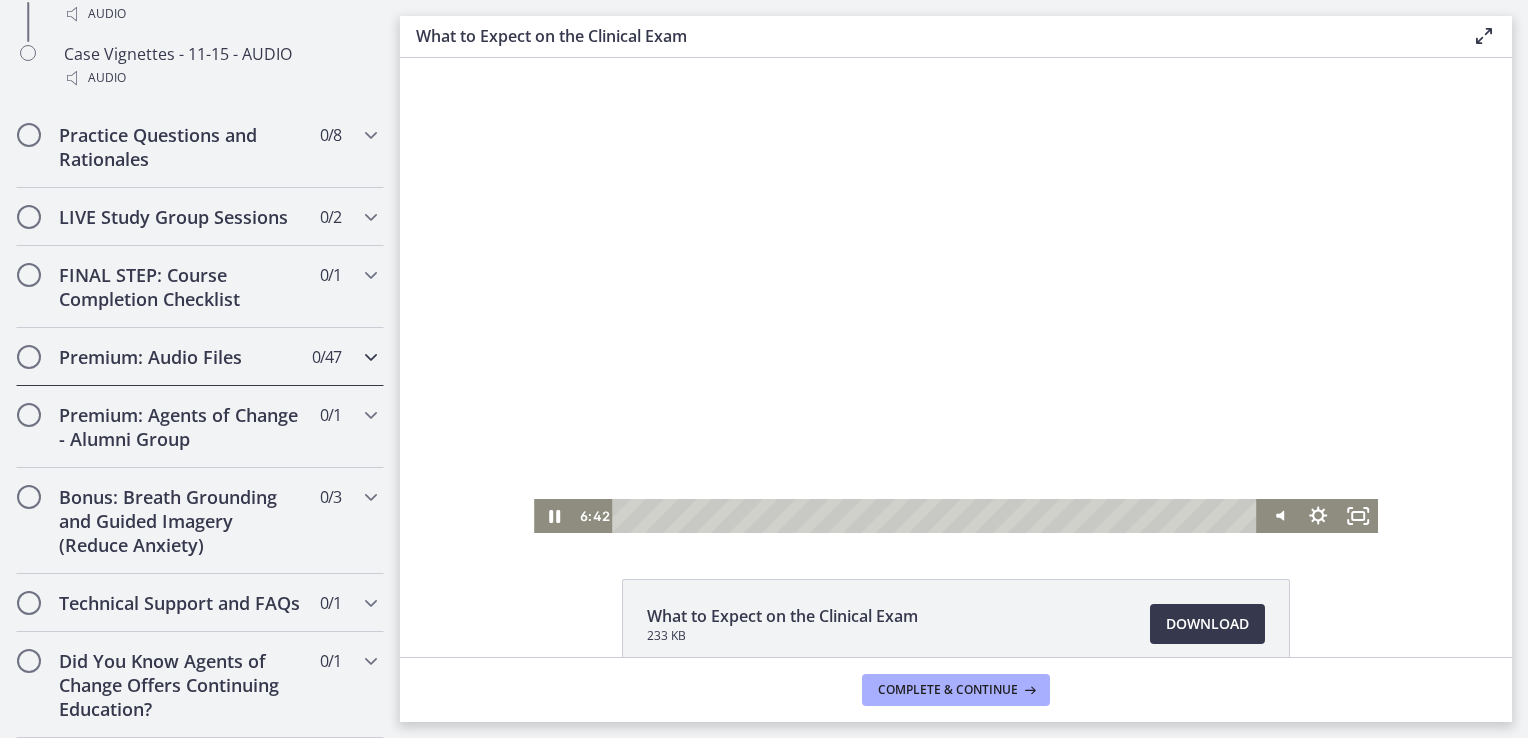 click on "0  /  47
Completed" at bounding box center [326, 357] 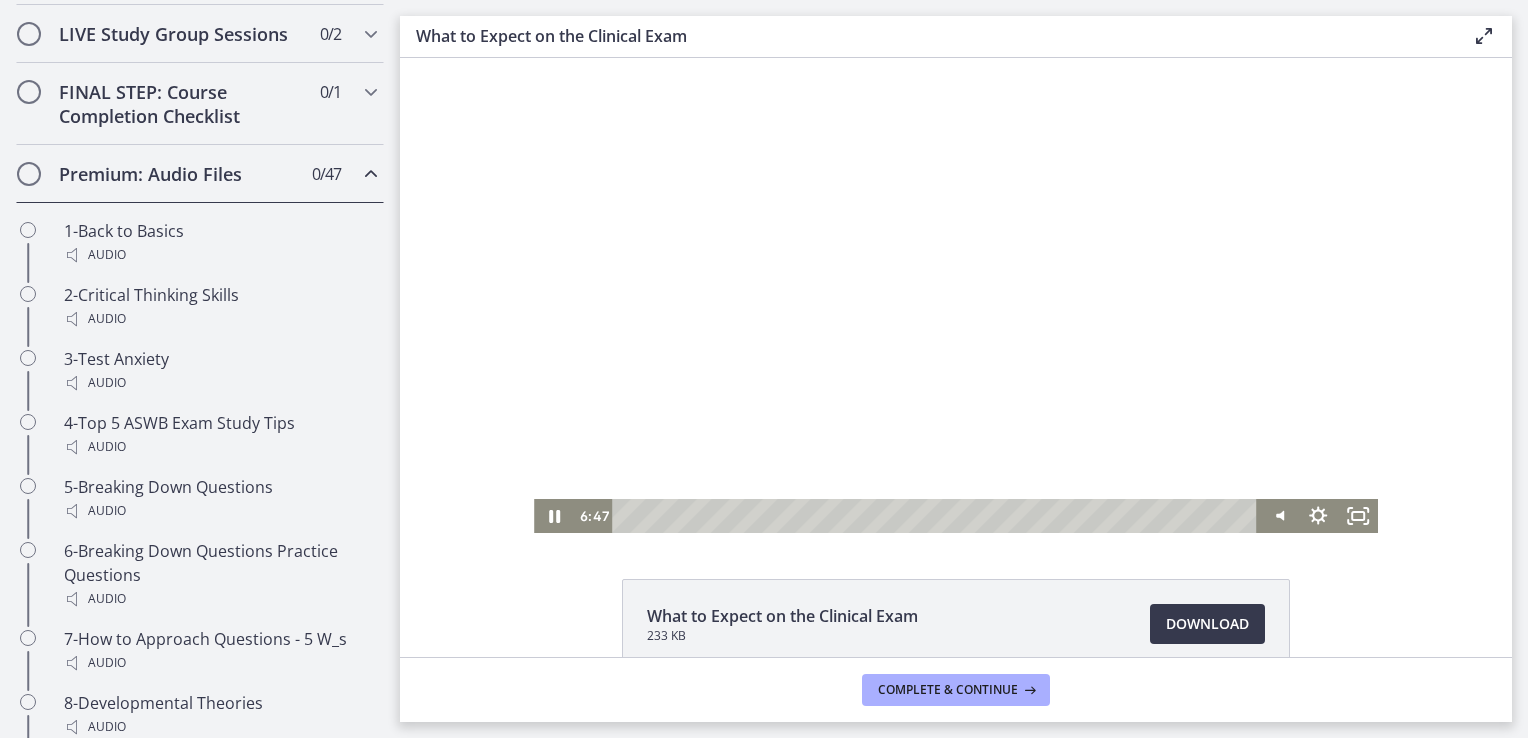 scroll, scrollTop: 1127, scrollLeft: 0, axis: vertical 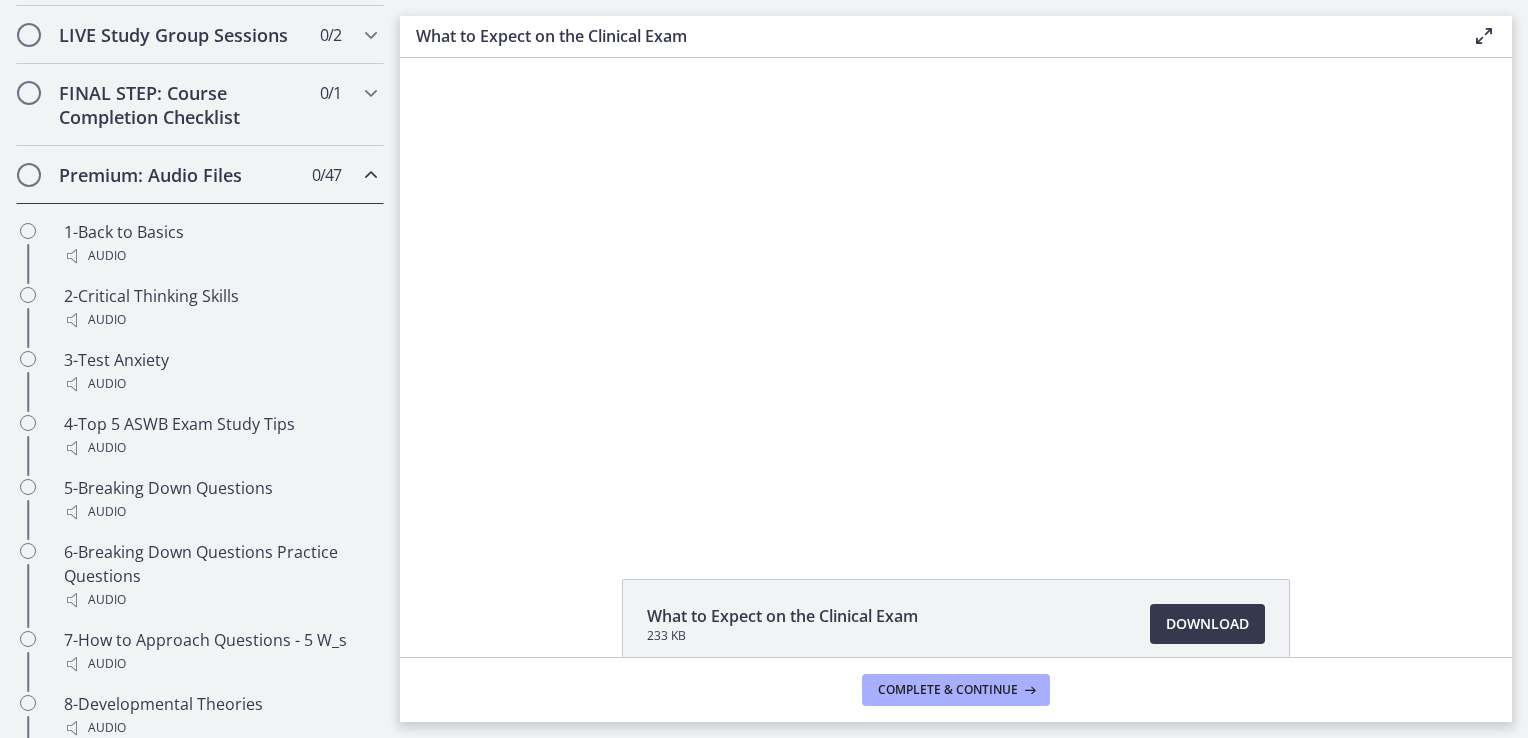 click at bounding box center (371, 175) 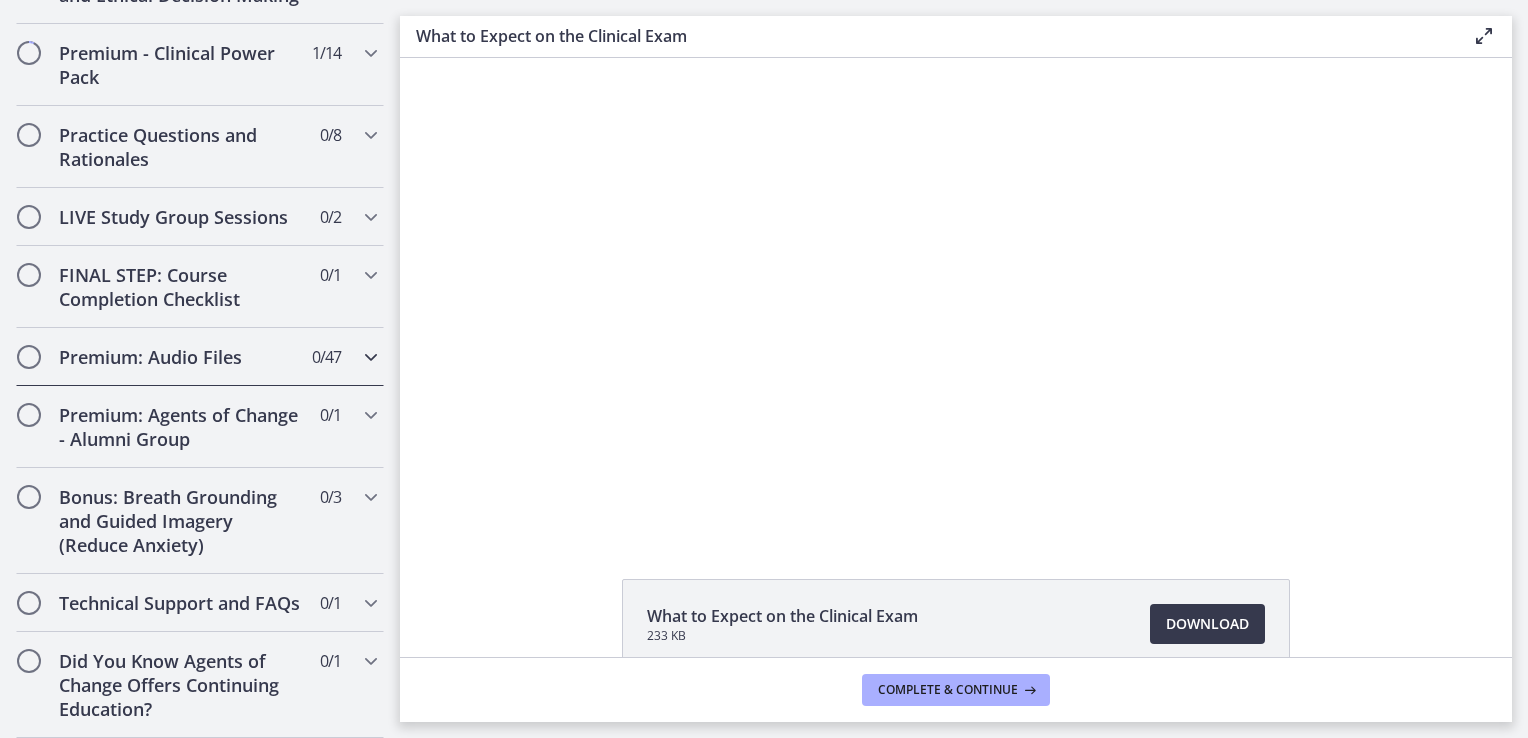 scroll, scrollTop: 986, scrollLeft: 0, axis: vertical 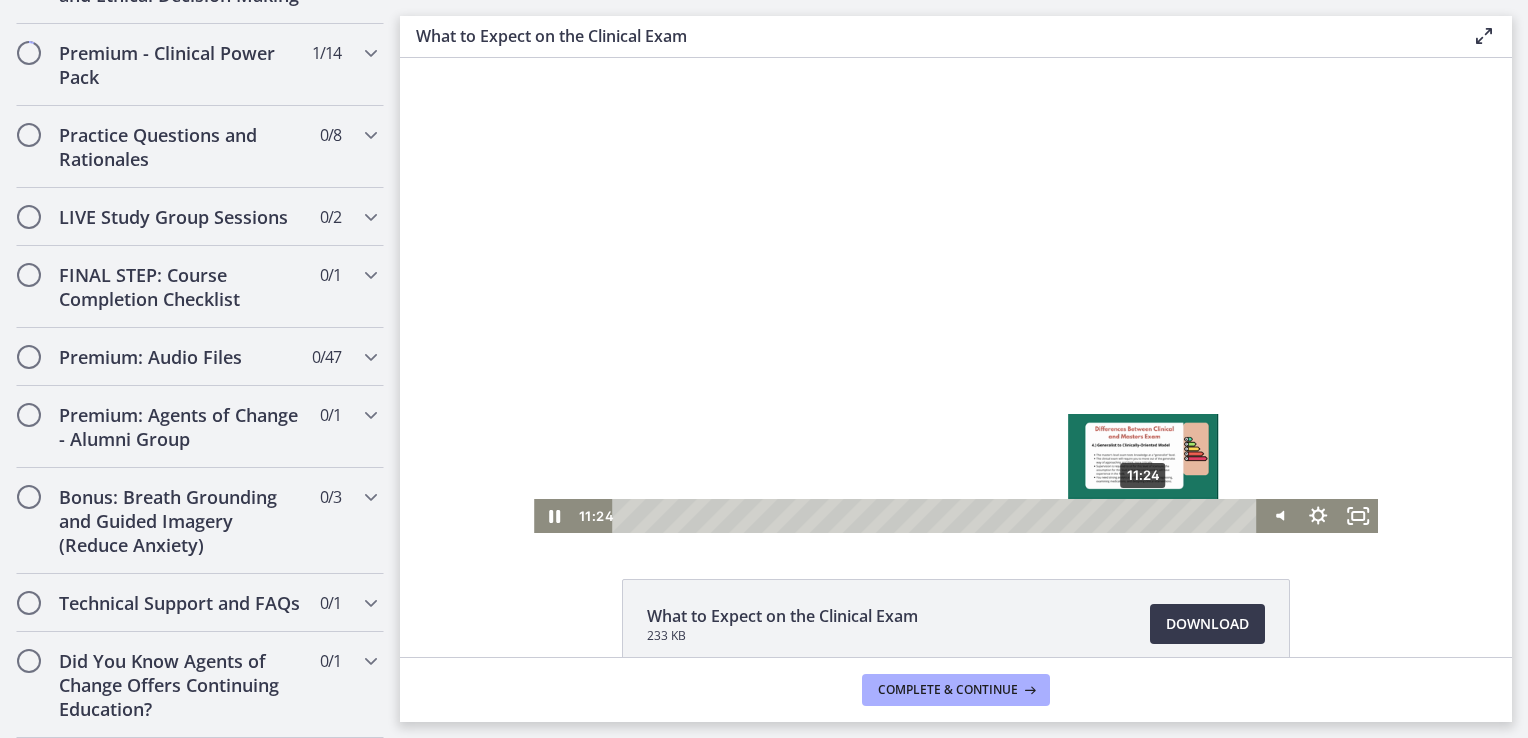 click on "11:24" at bounding box center (937, 516) 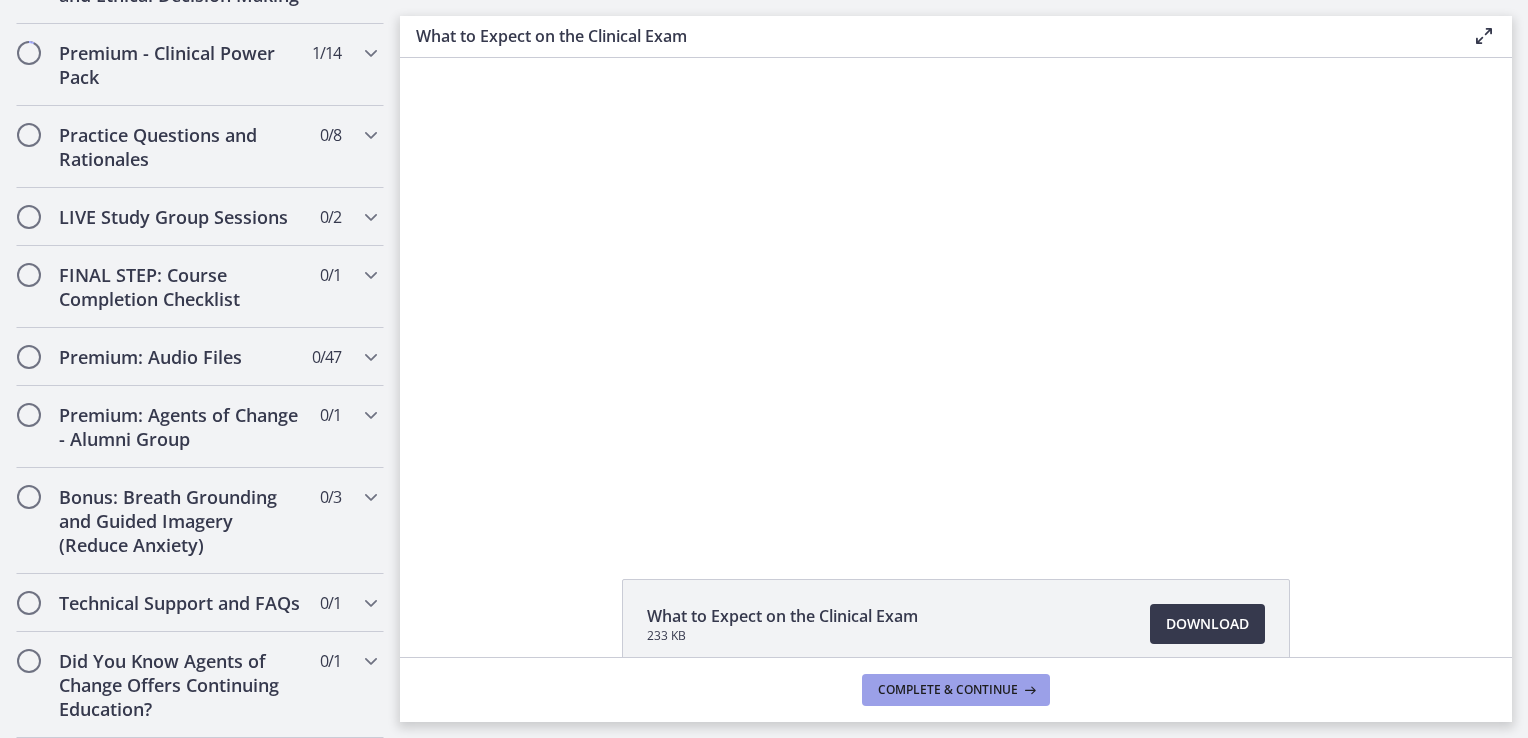 click on "Complete & continue" at bounding box center (948, 690) 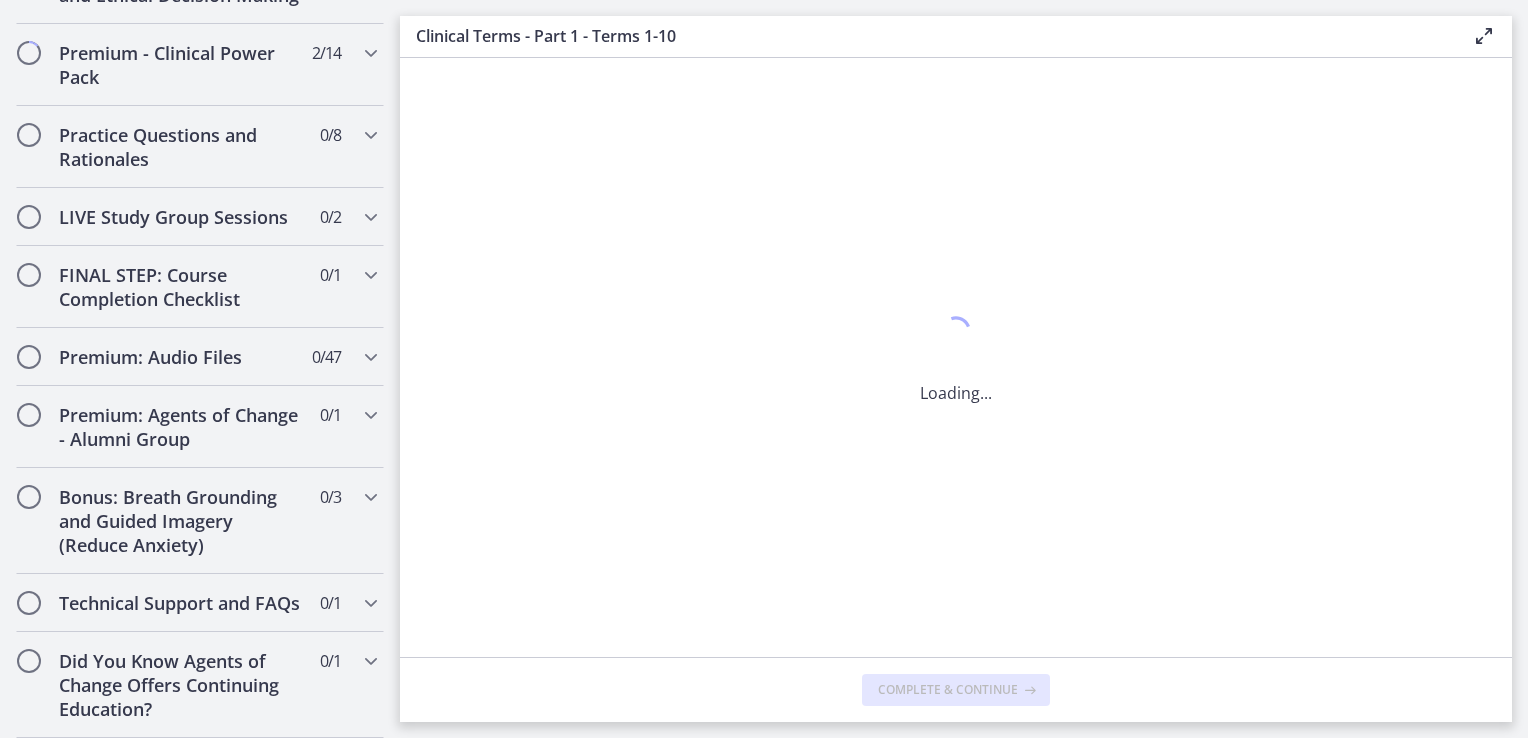 scroll, scrollTop: 0, scrollLeft: 0, axis: both 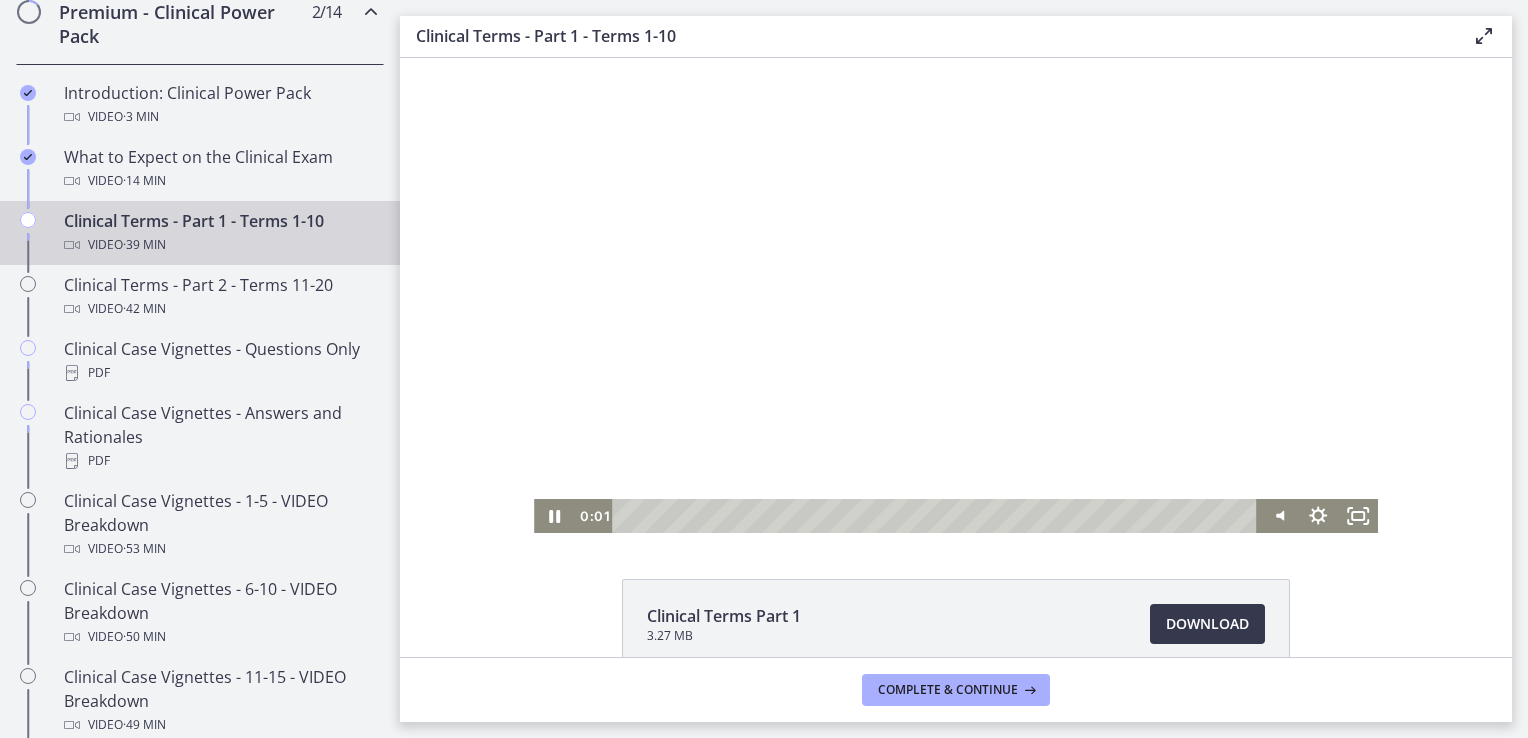 click at bounding box center [956, 295] 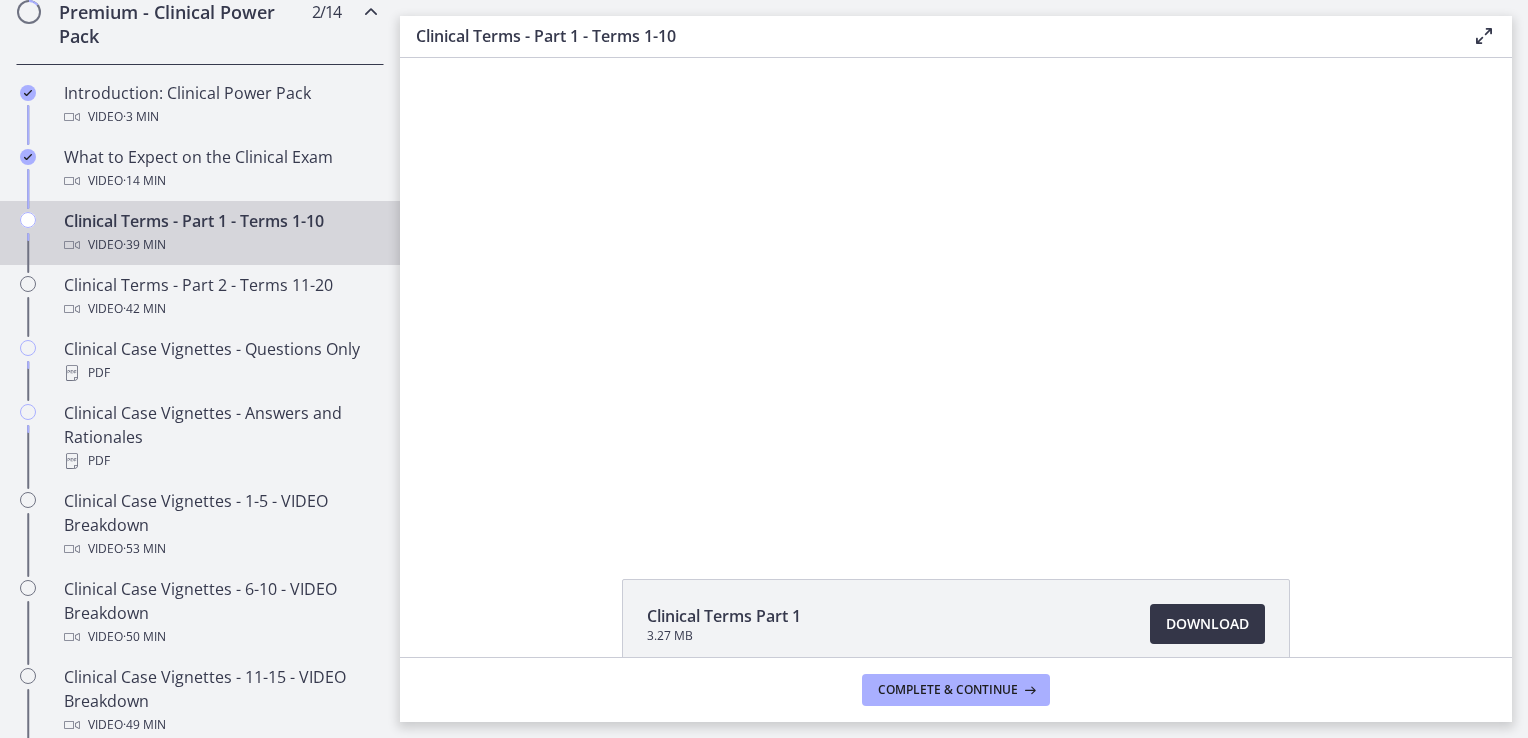 click on "Download
Opens in a new window" at bounding box center [1207, 624] 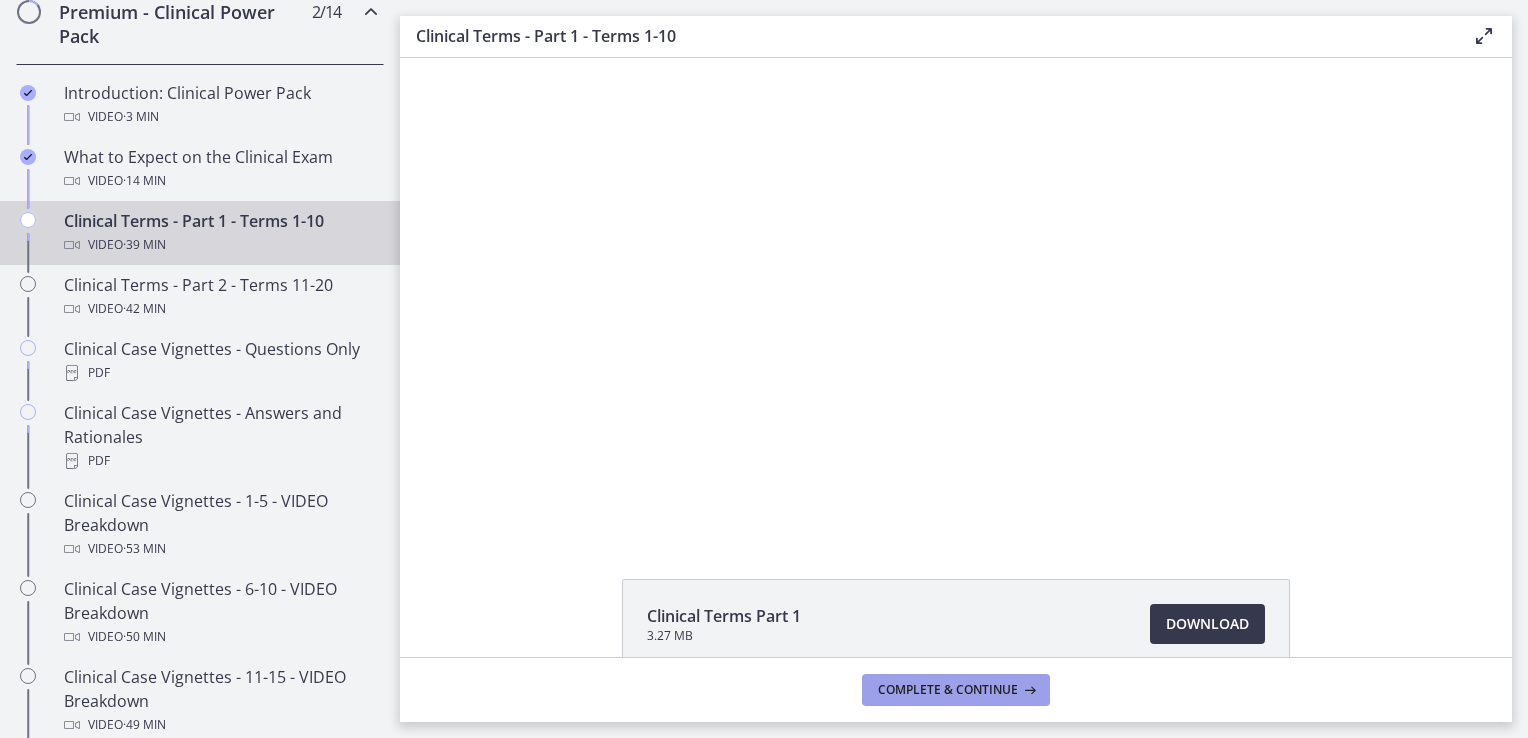 click on "Complete & continue" at bounding box center [948, 690] 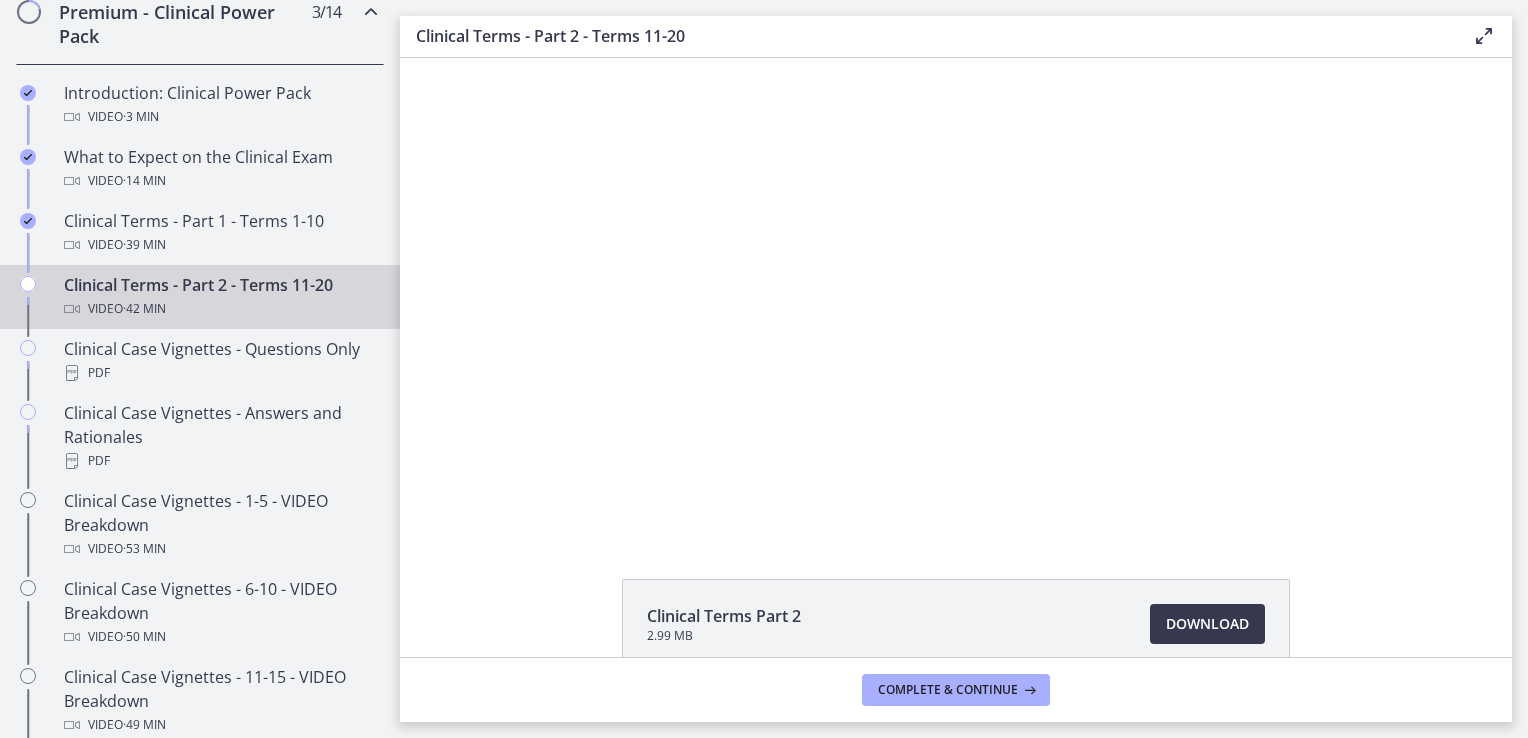 scroll, scrollTop: 0, scrollLeft: 0, axis: both 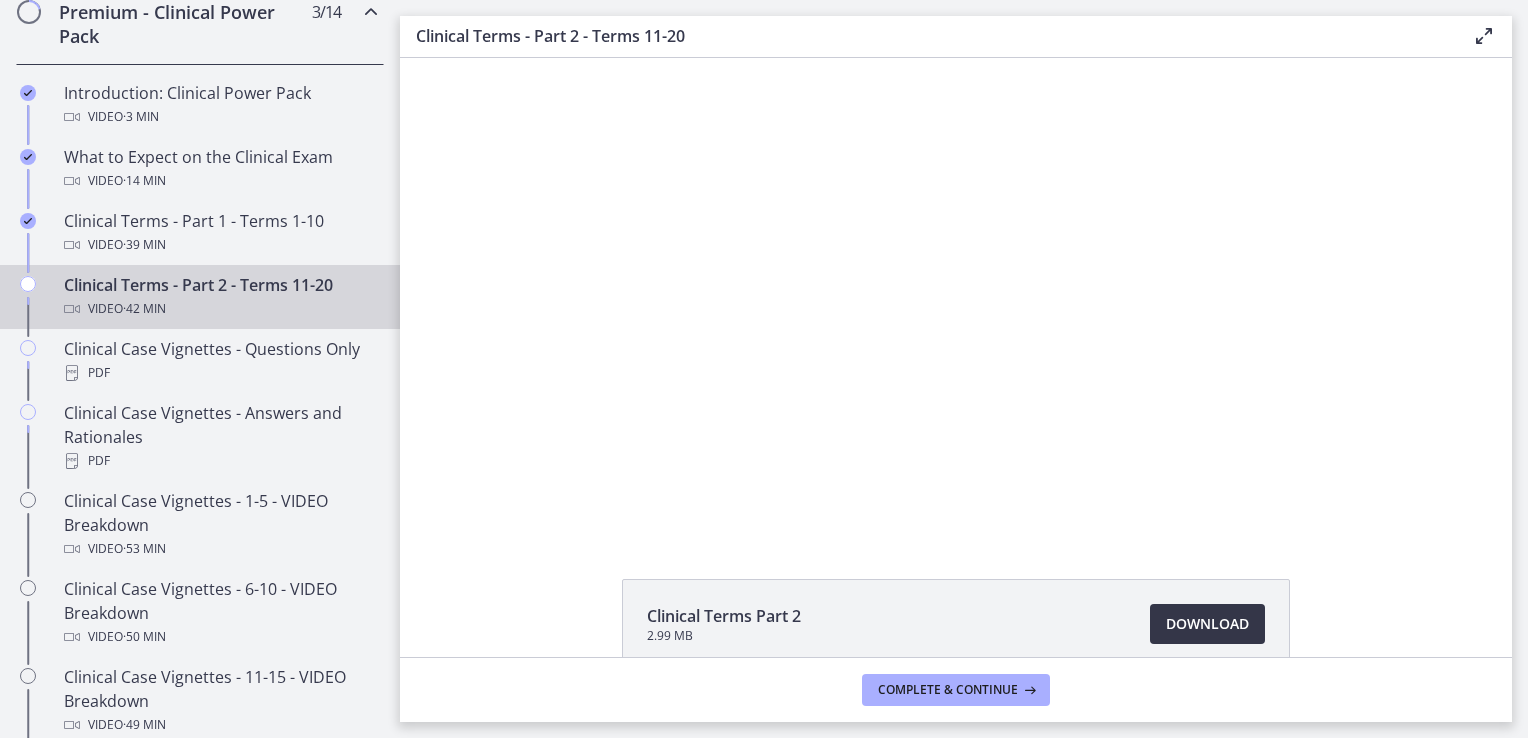 click on "Download
Opens in a new window" at bounding box center (1207, 624) 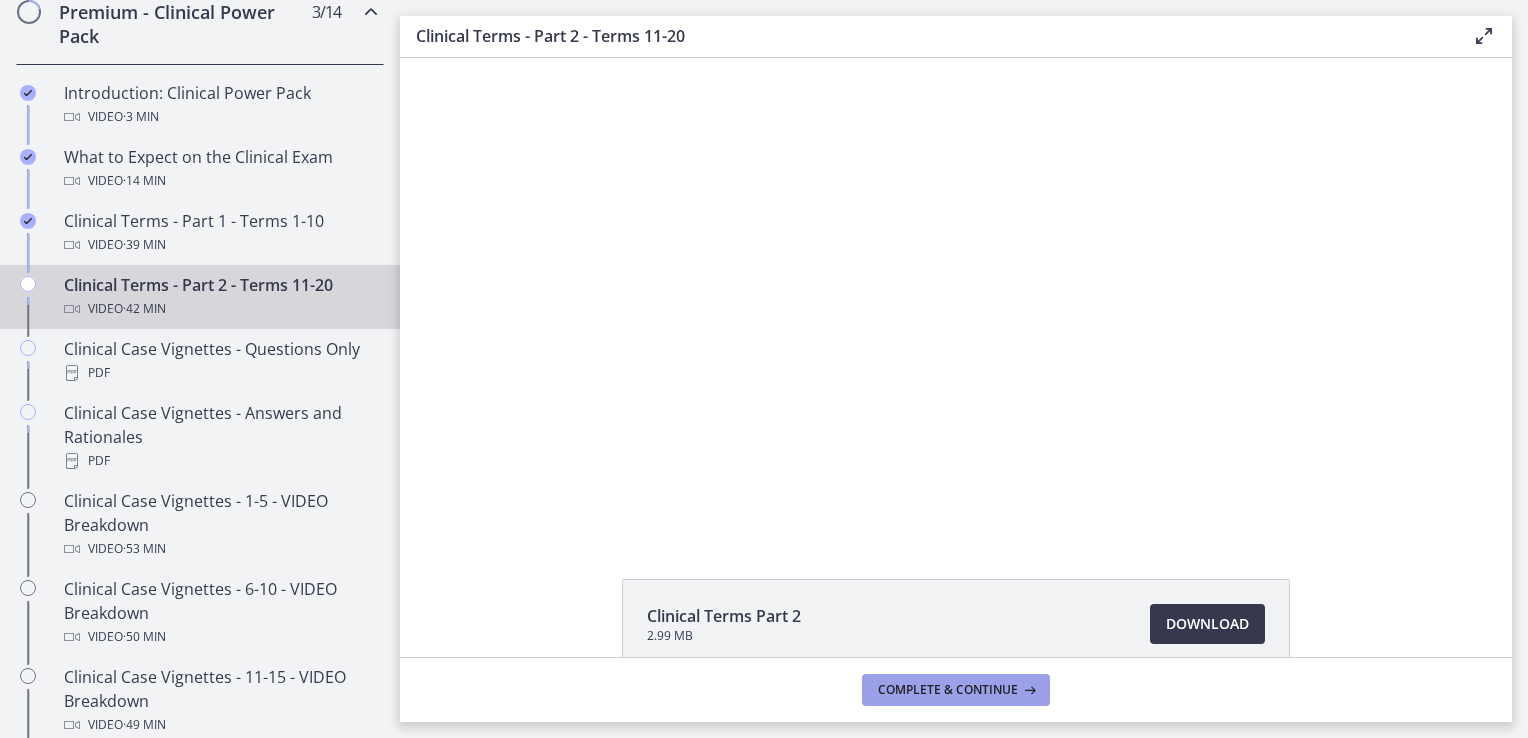 click on "Complete & continue" at bounding box center (948, 690) 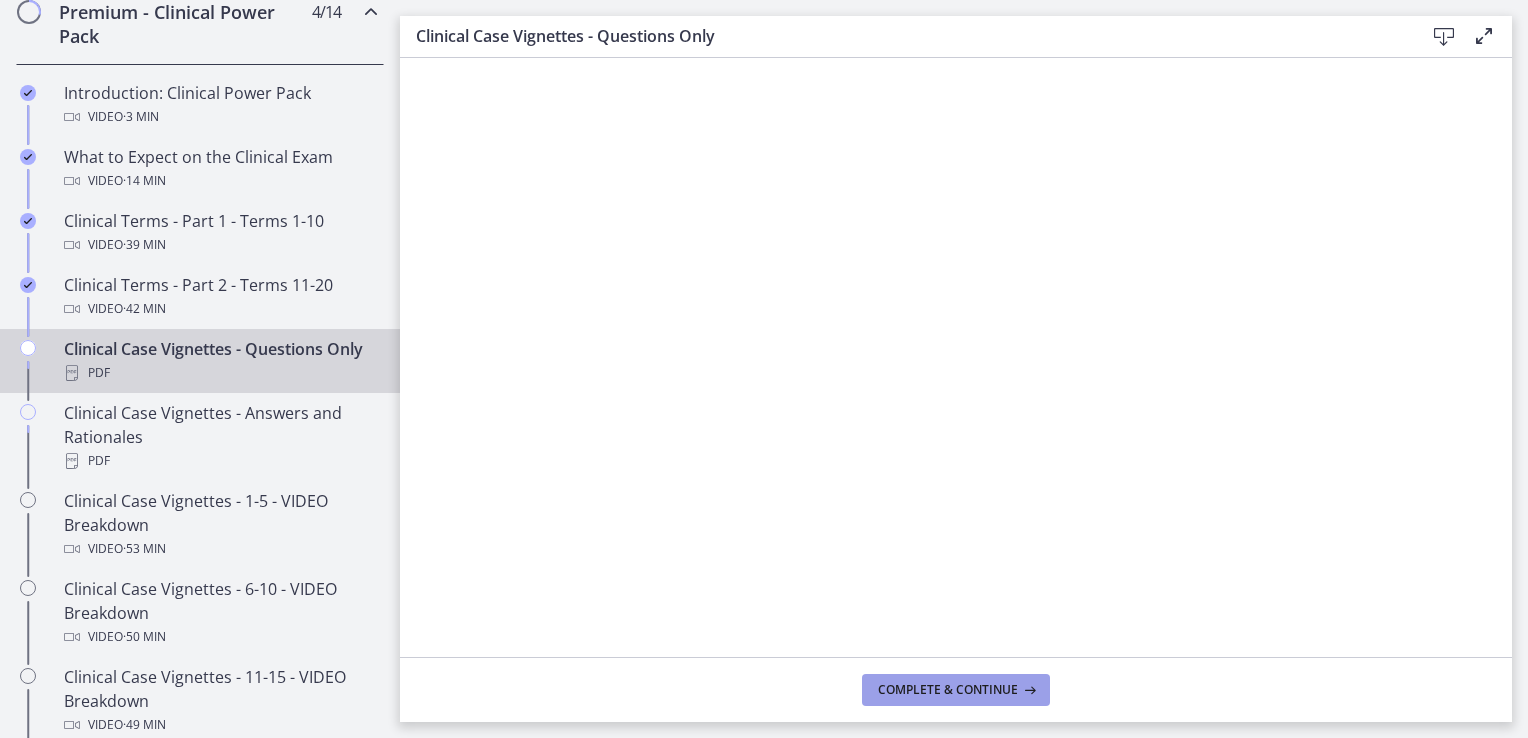 click on "Complete & continue" at bounding box center [948, 690] 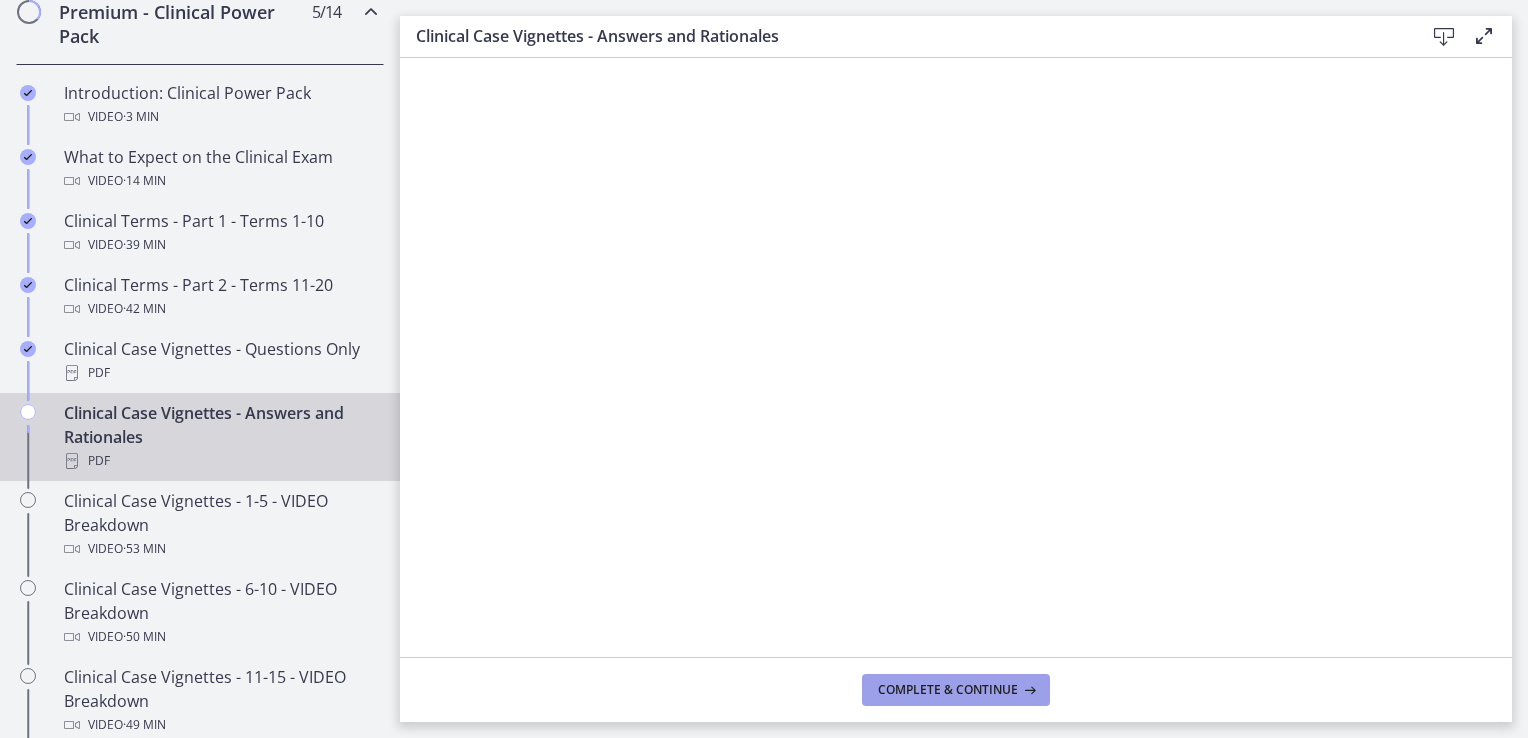 click on "Complete & continue" at bounding box center (948, 690) 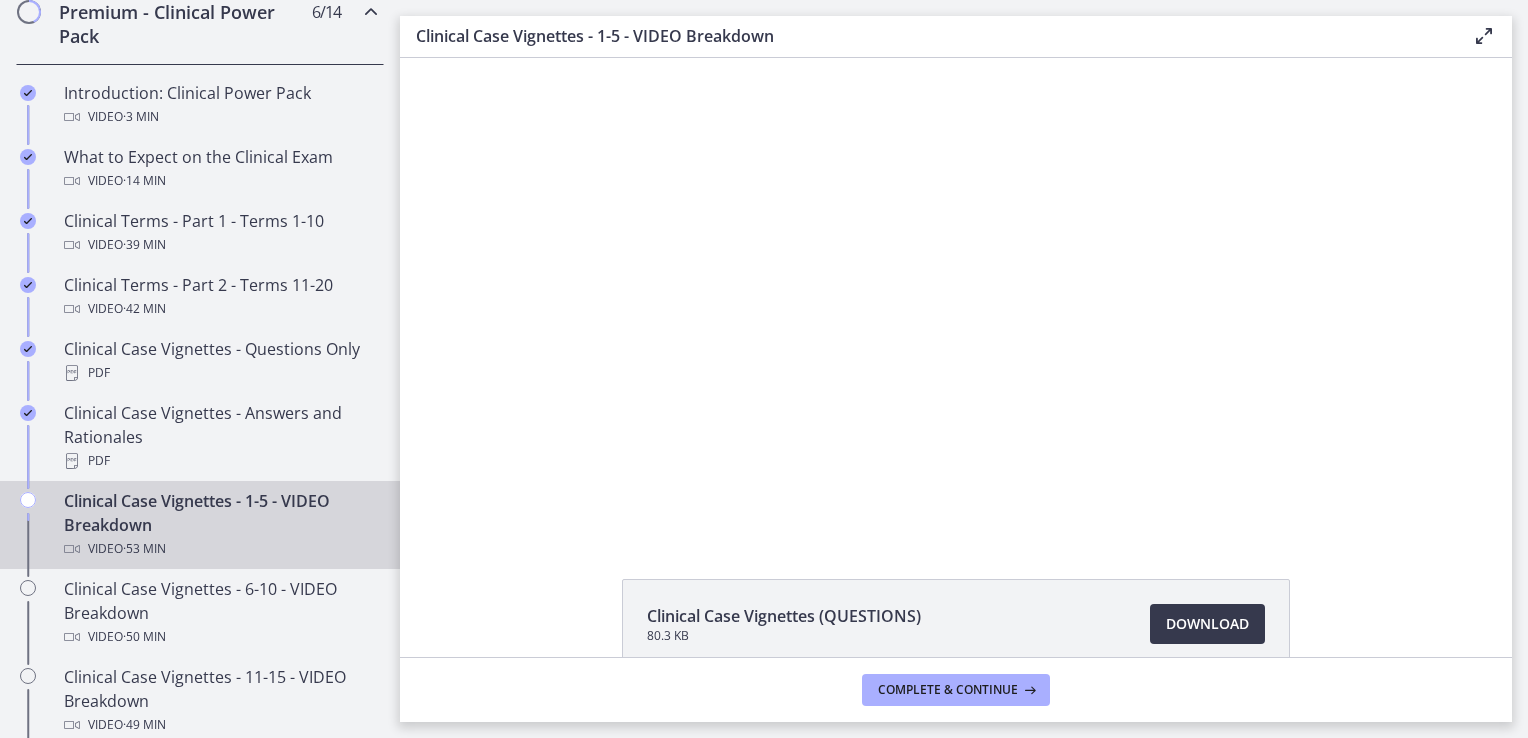 scroll, scrollTop: 0, scrollLeft: 0, axis: both 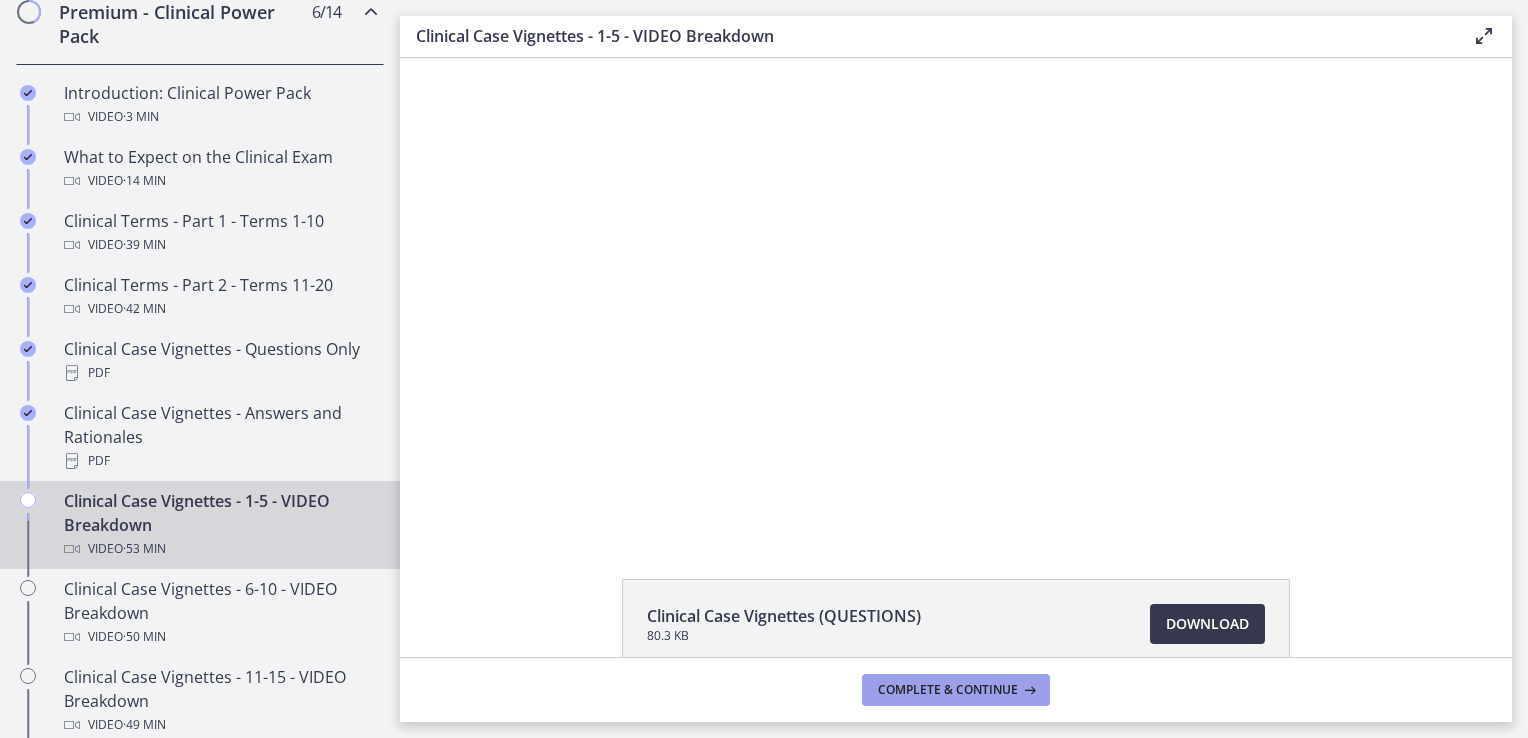 click on "Complete & continue" at bounding box center (948, 690) 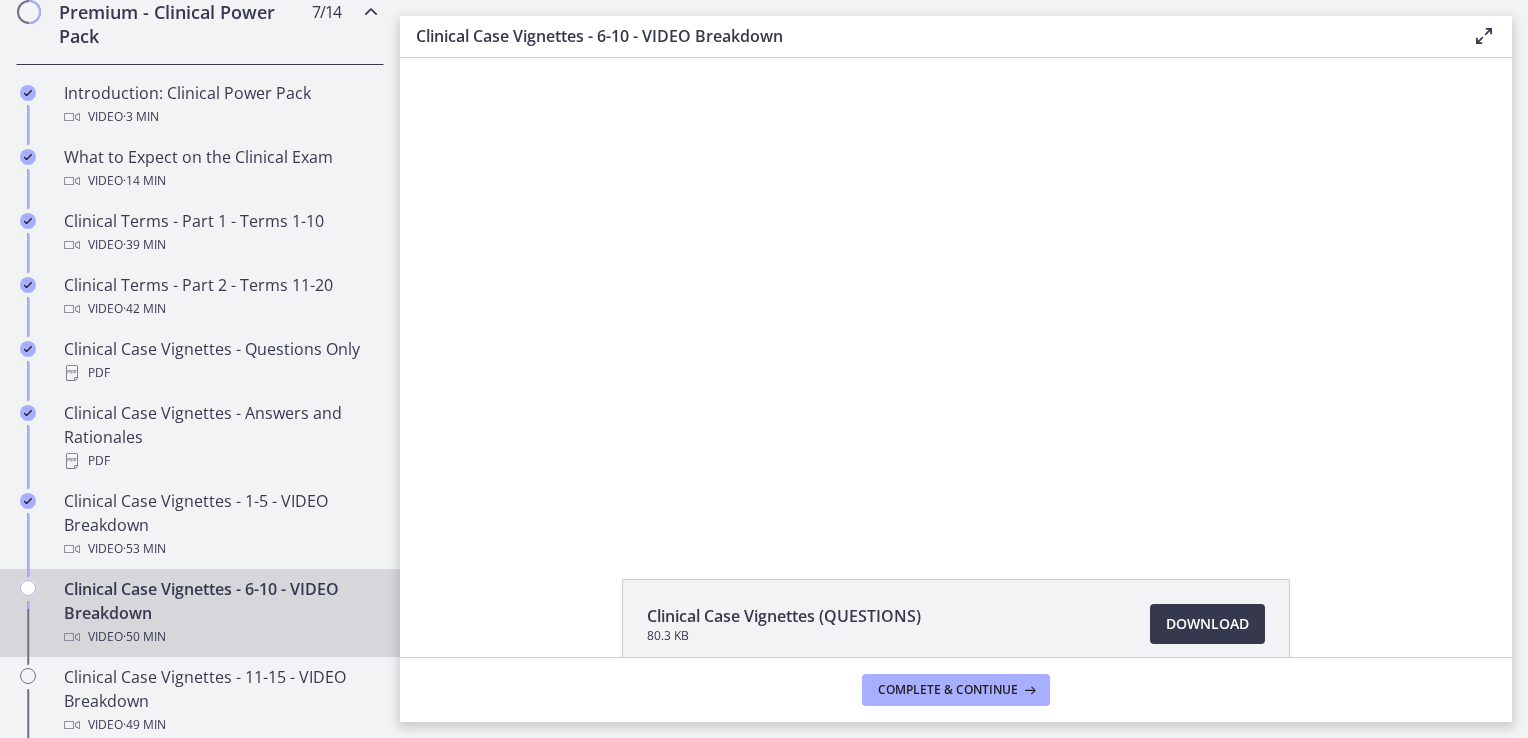 scroll, scrollTop: 0, scrollLeft: 0, axis: both 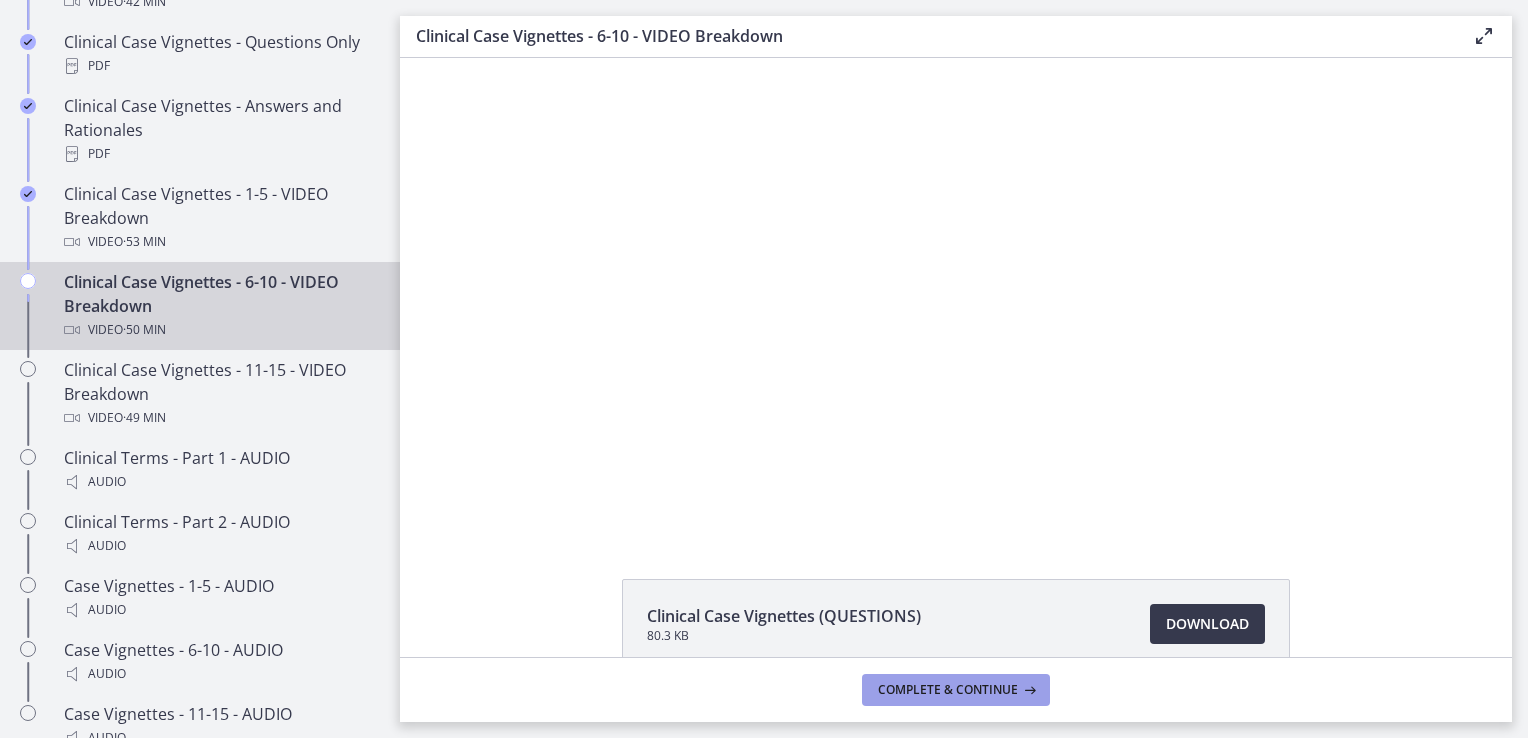 click on "Complete & continue" at bounding box center (948, 690) 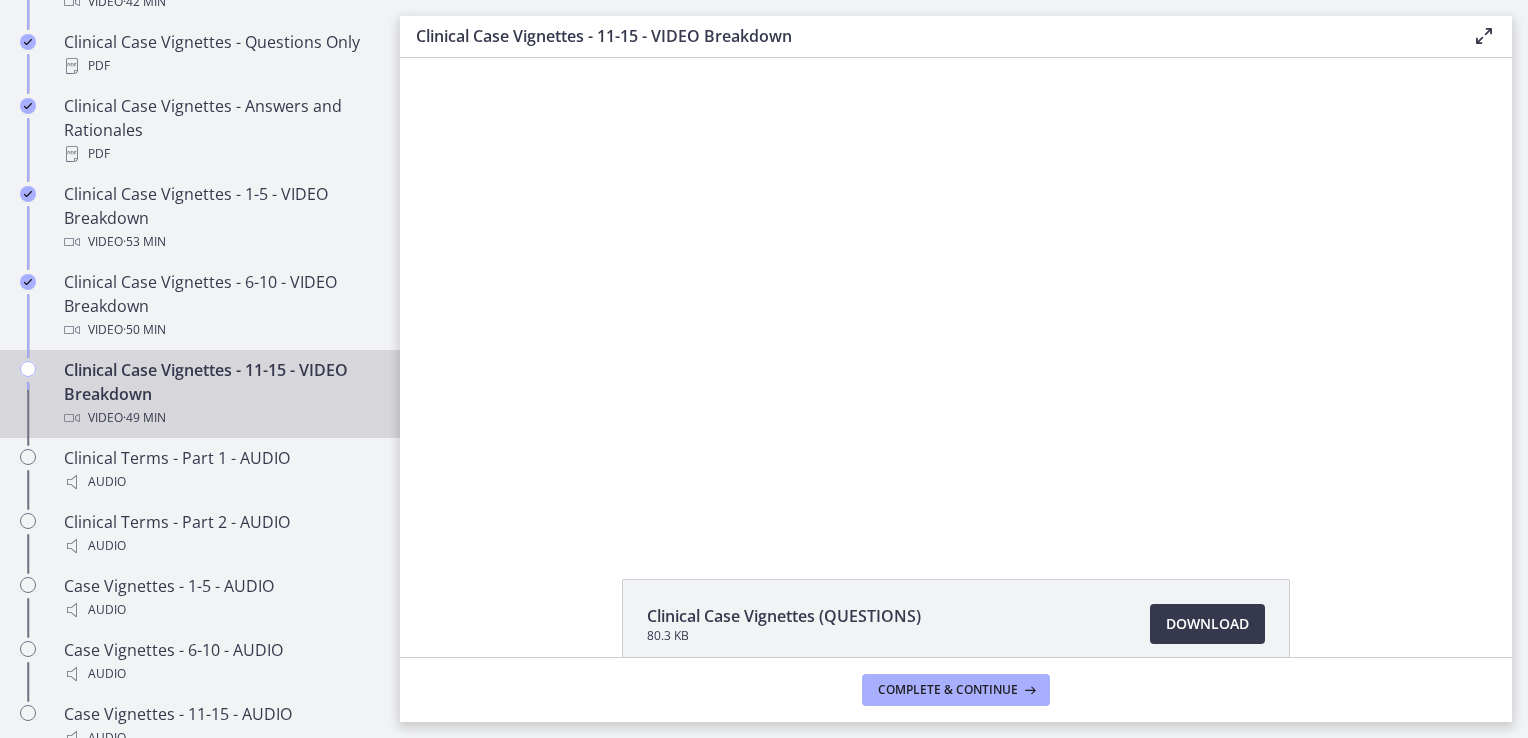 scroll, scrollTop: 0, scrollLeft: 0, axis: both 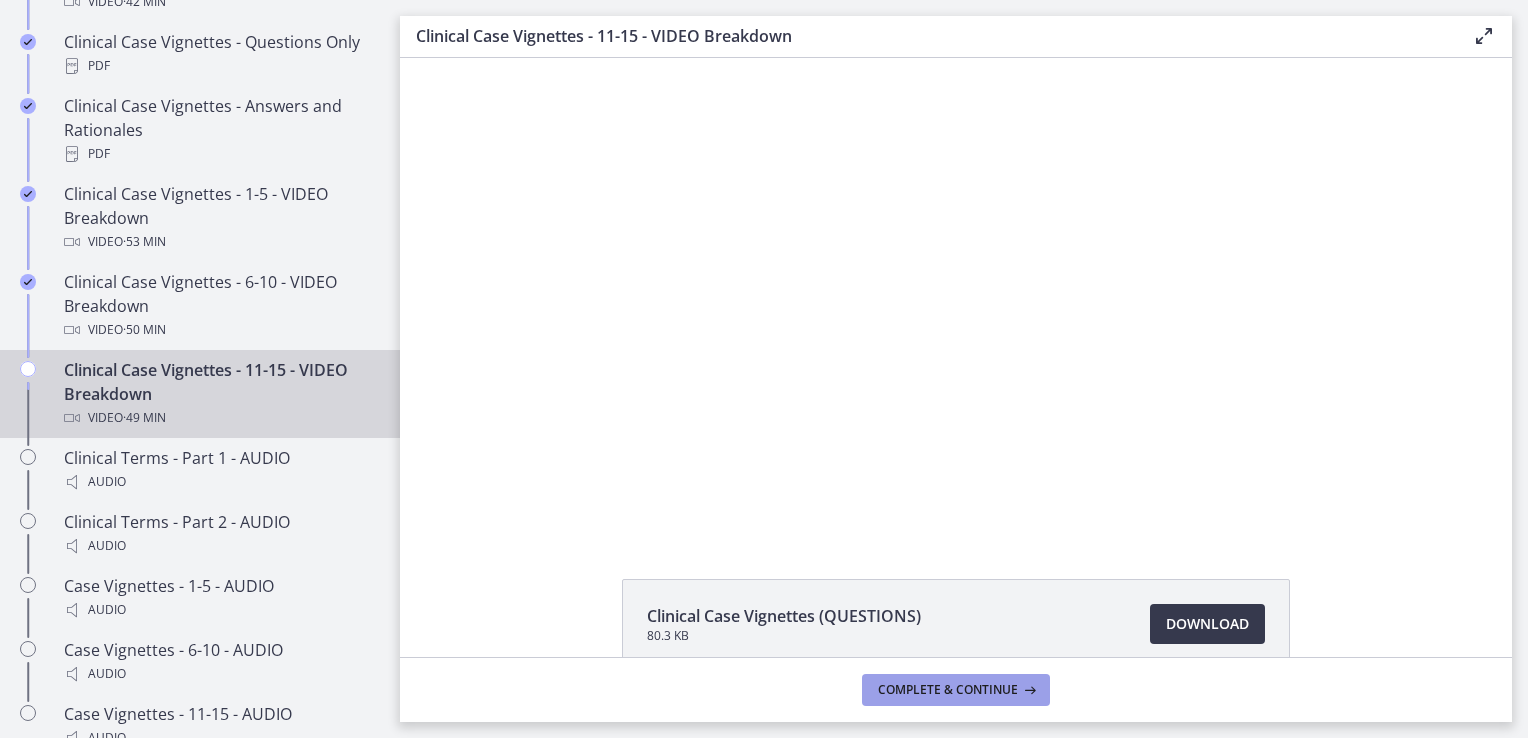 click on "Complete & continue" at bounding box center (948, 690) 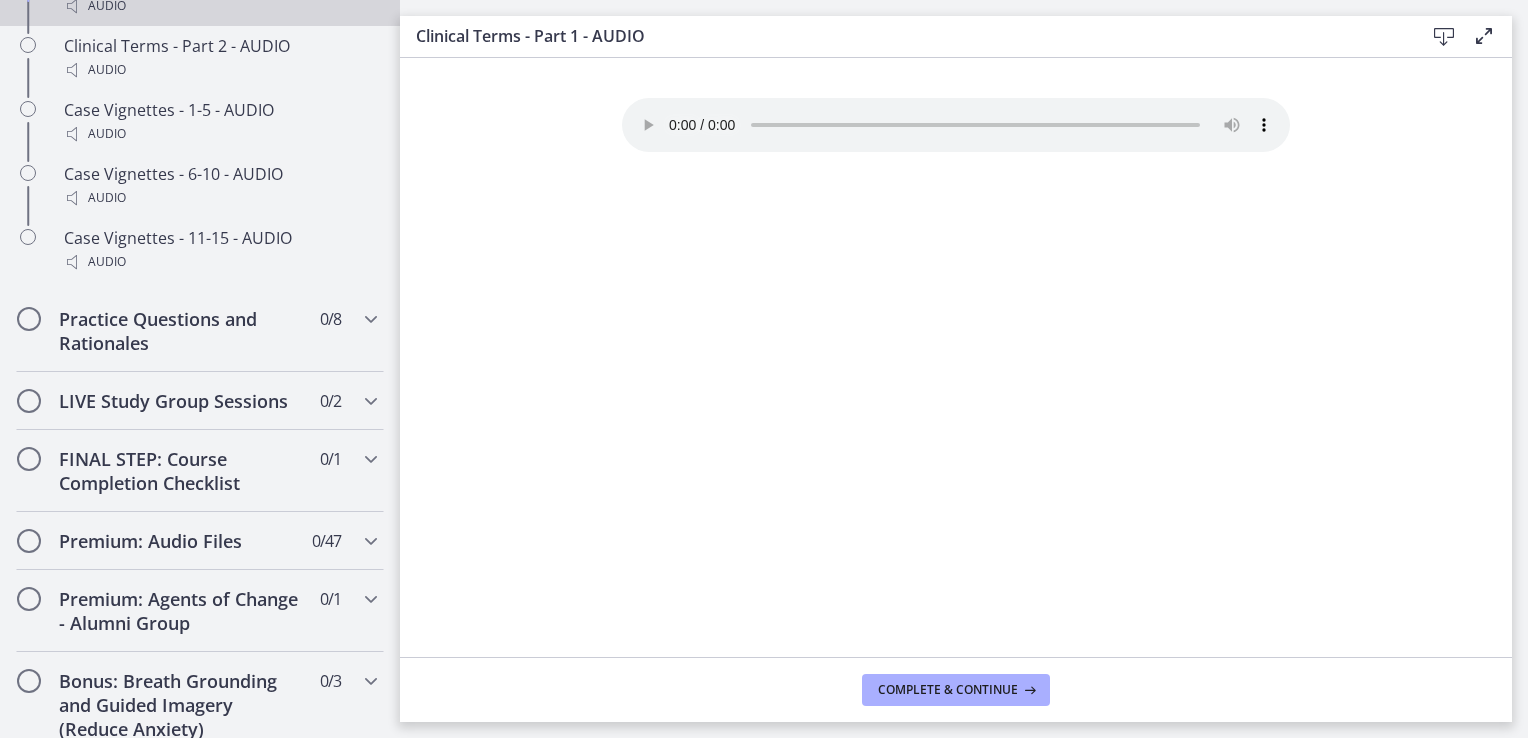 scroll, scrollTop: 1820, scrollLeft: 0, axis: vertical 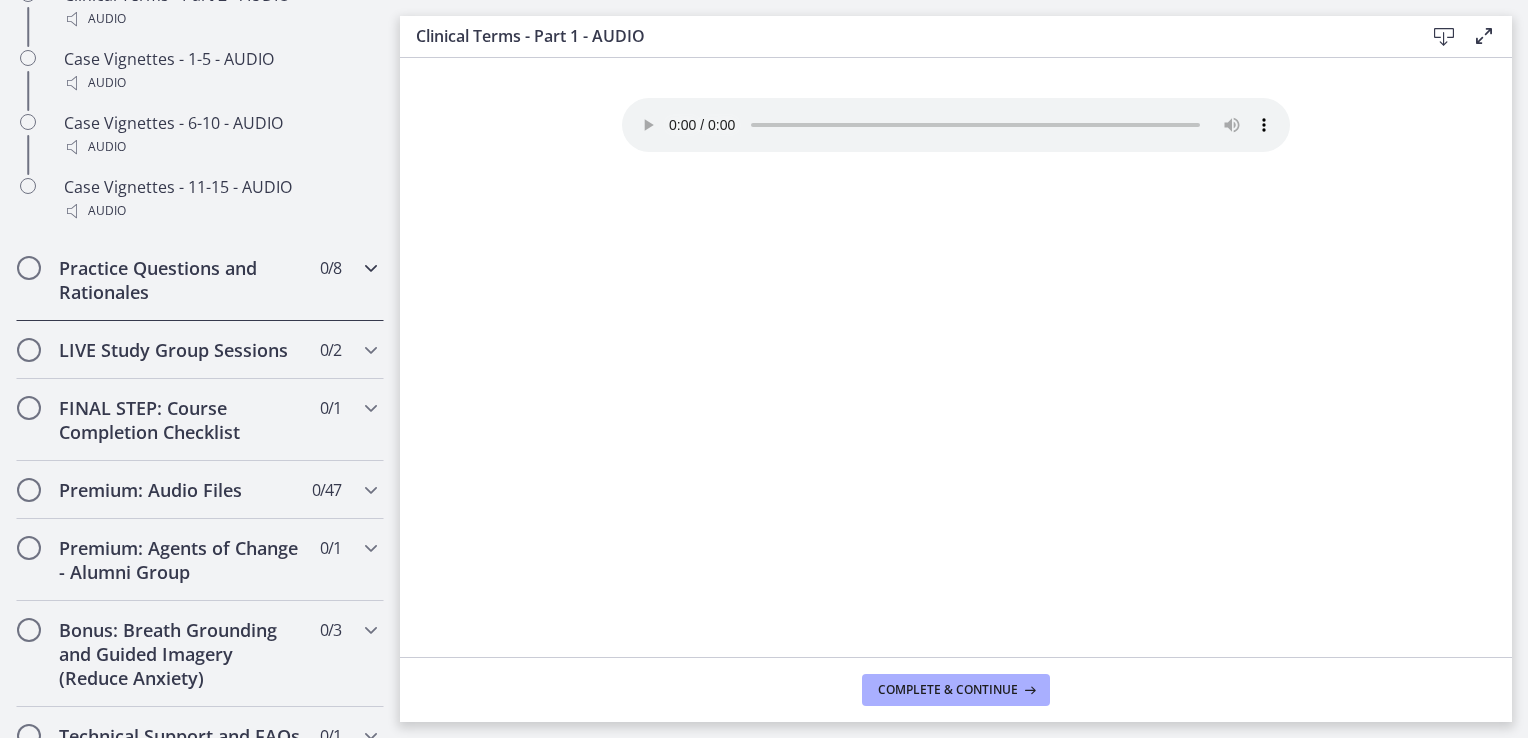 click on "Practice Questions and Rationales" at bounding box center (181, 280) 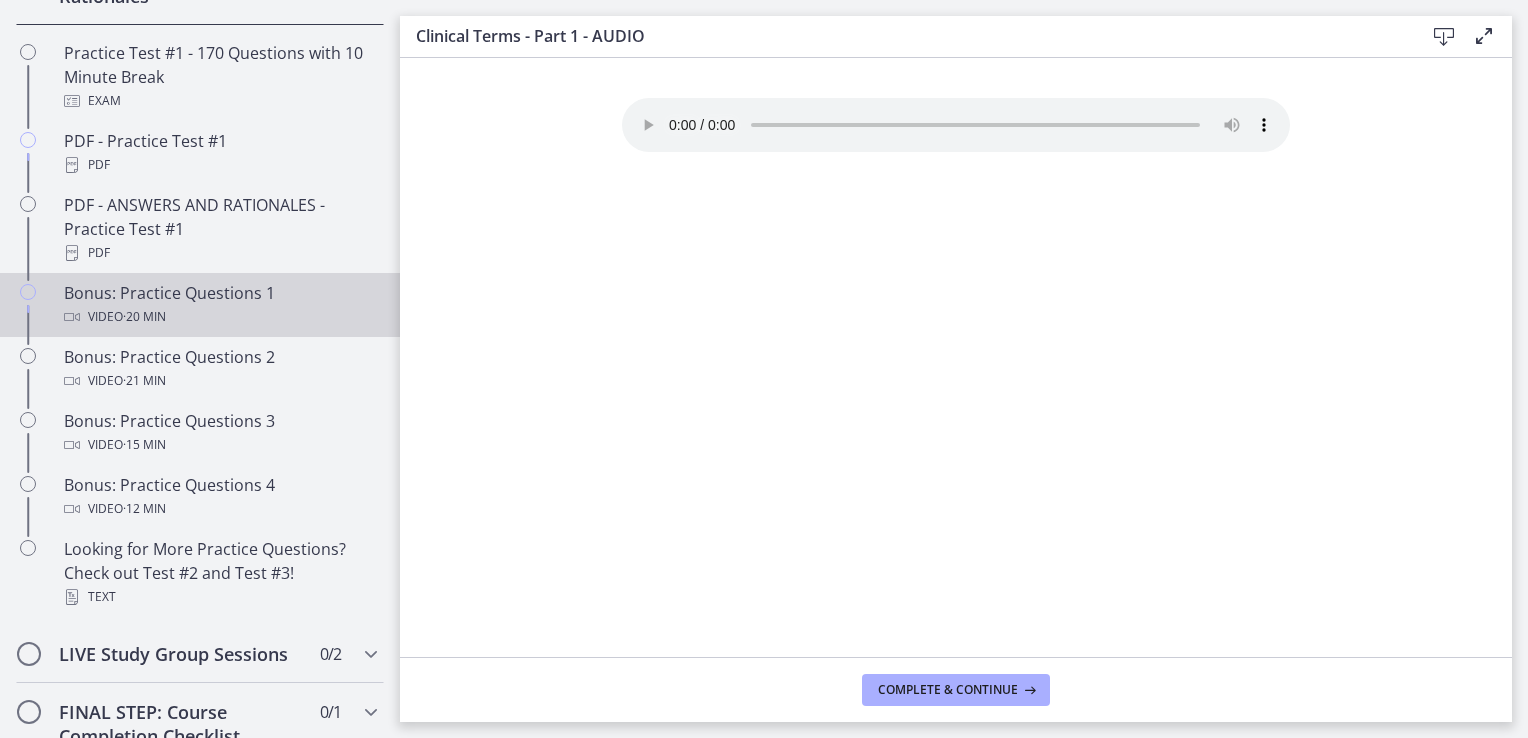 scroll, scrollTop: 1100, scrollLeft: 0, axis: vertical 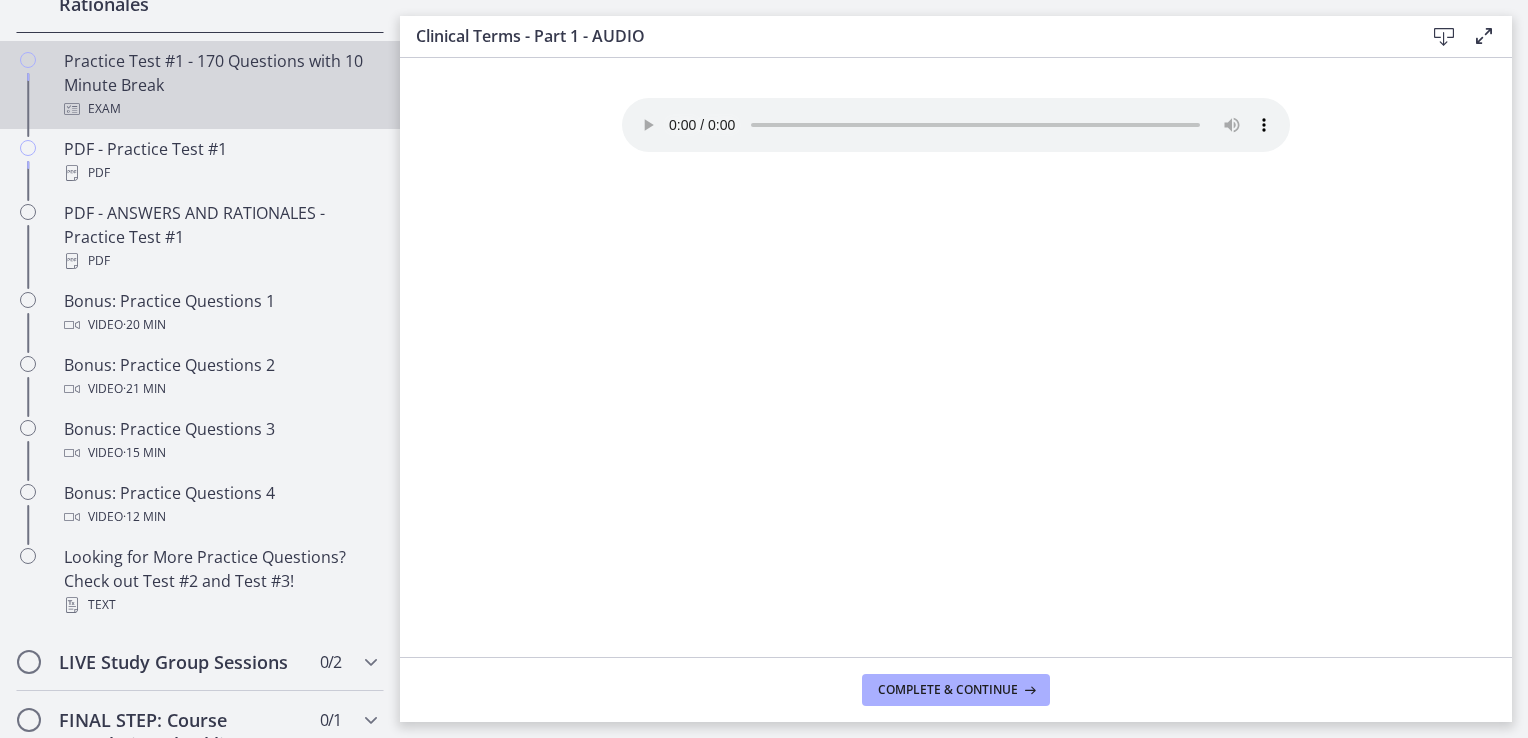 click on "Practice Test #1 - 170 Questions with 10 Minute Break
Exam" at bounding box center (220, 85) 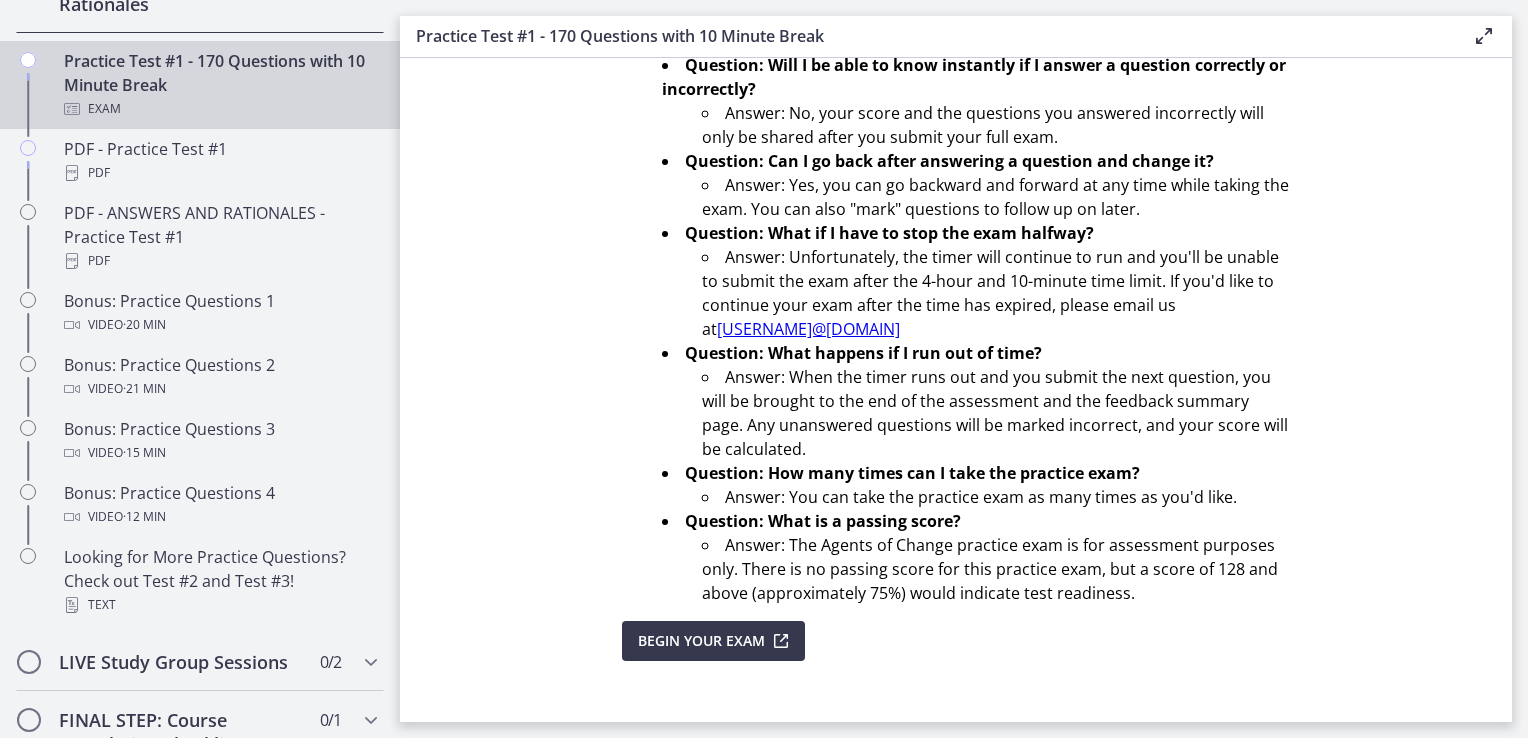 scroll, scrollTop: 680, scrollLeft: 0, axis: vertical 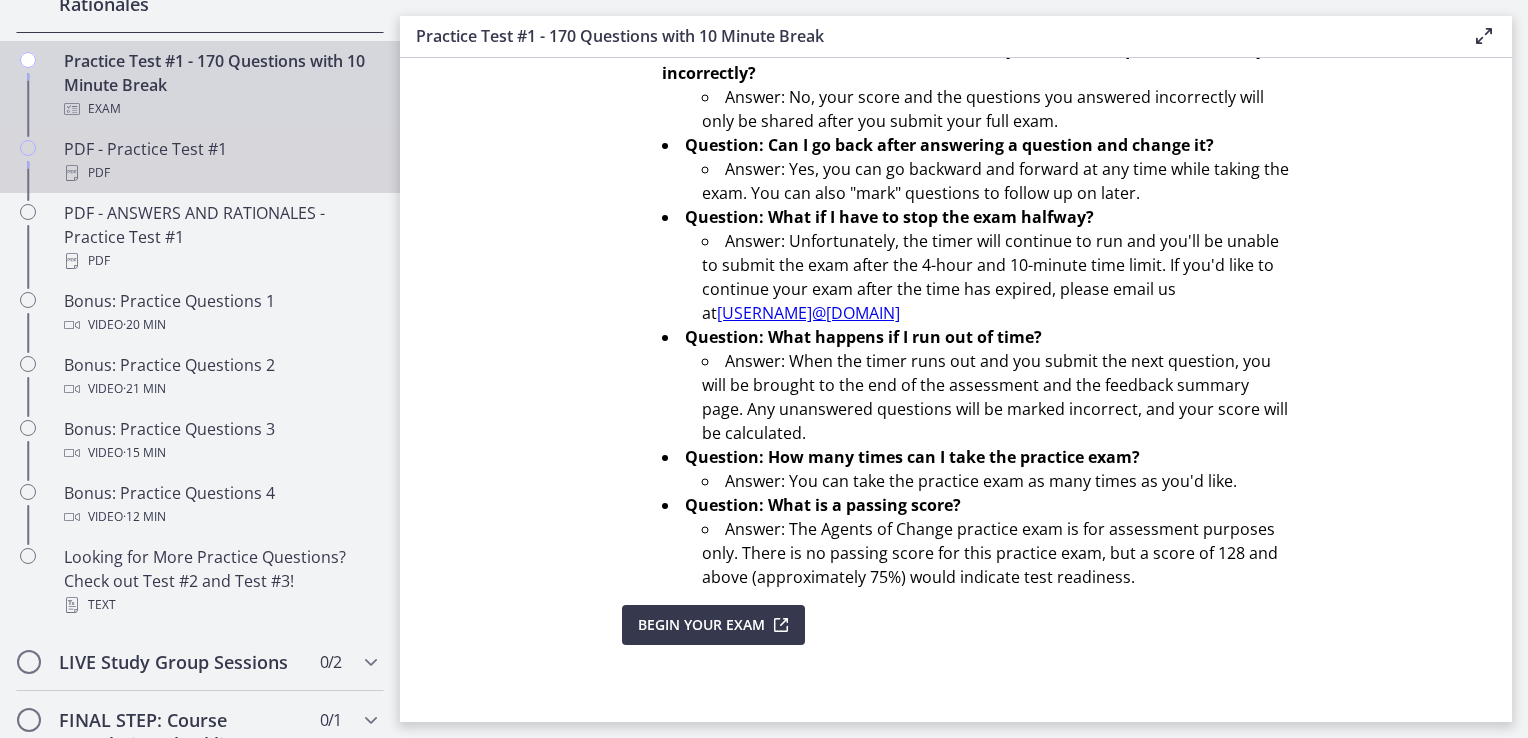 click on "PDF" at bounding box center (220, 173) 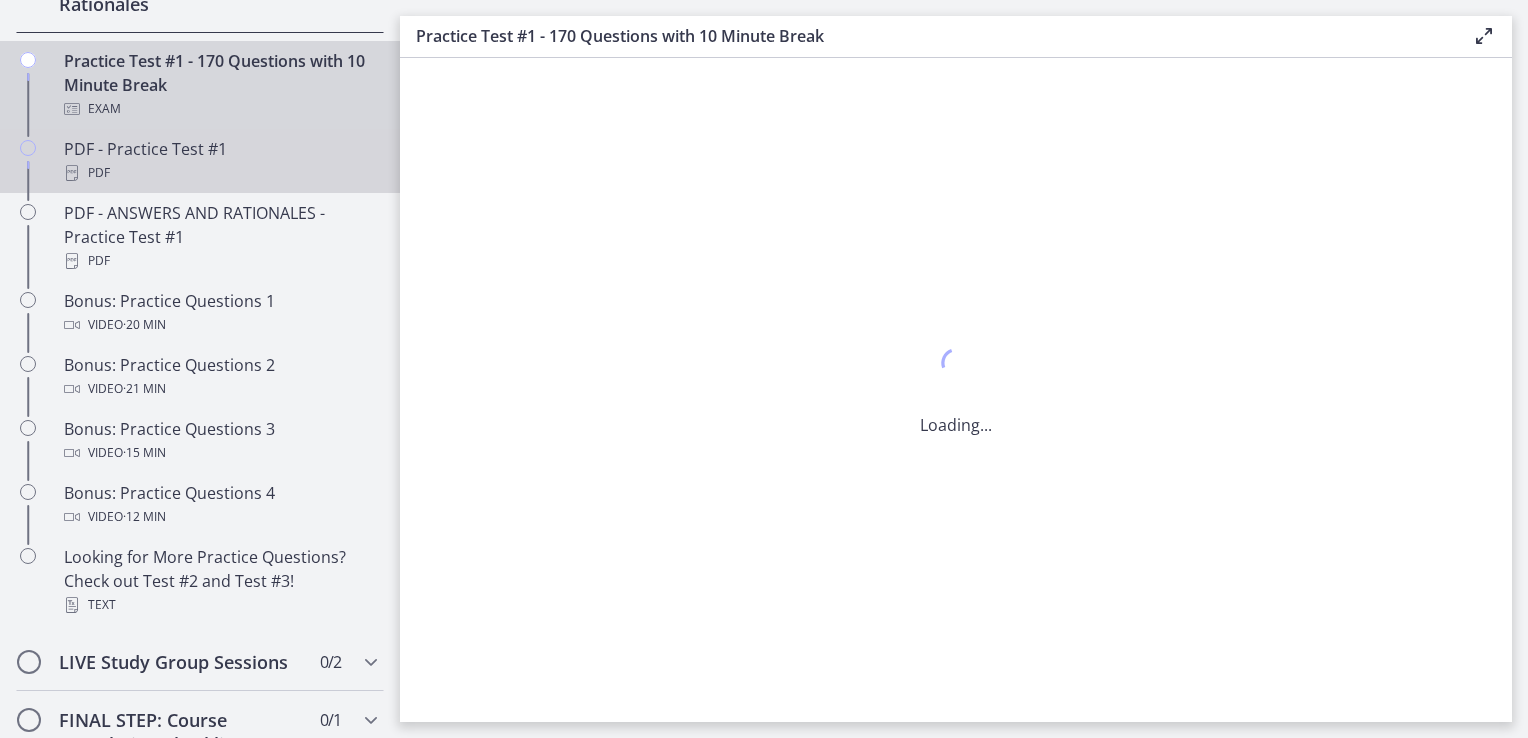scroll, scrollTop: 0, scrollLeft: 0, axis: both 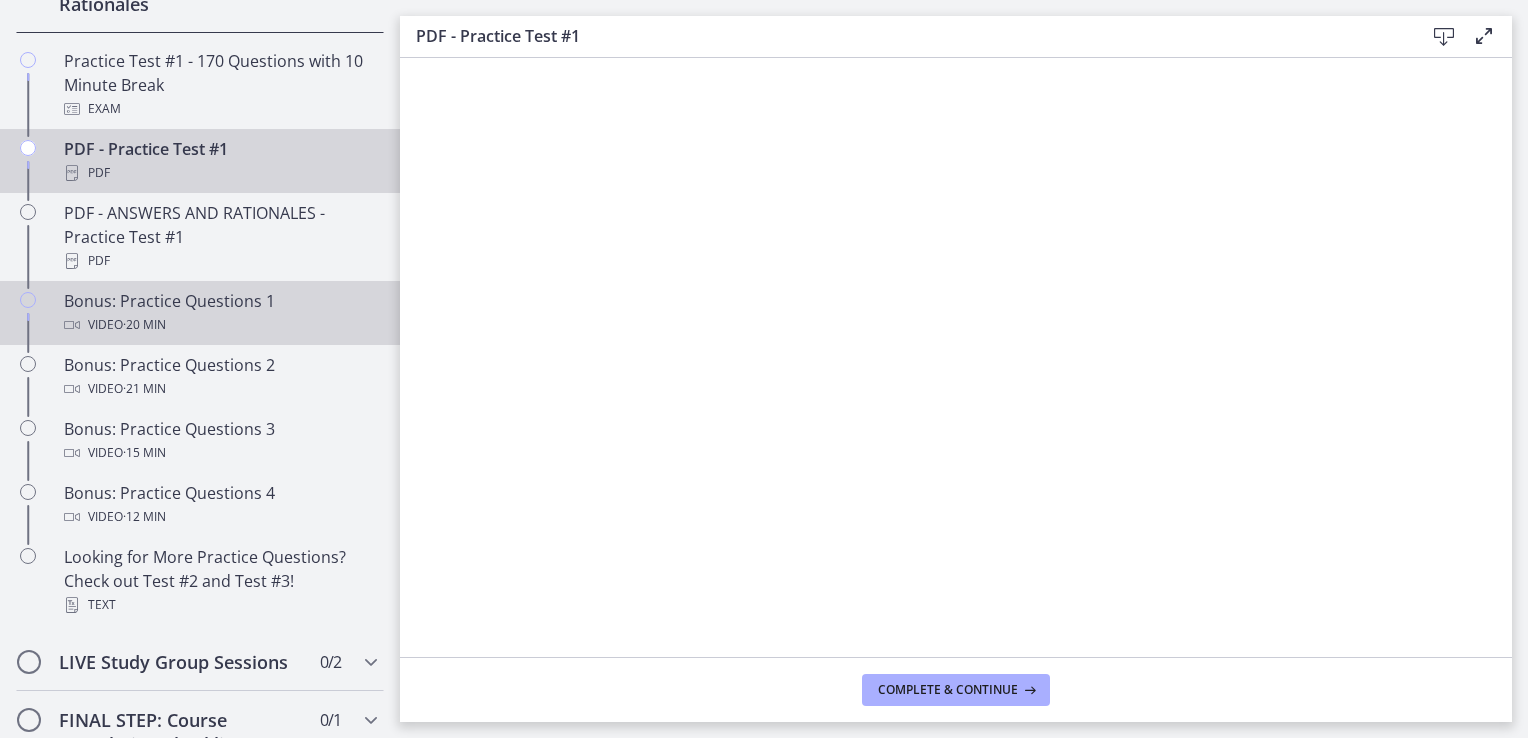 click on "Video
·  20 min" at bounding box center (220, 325) 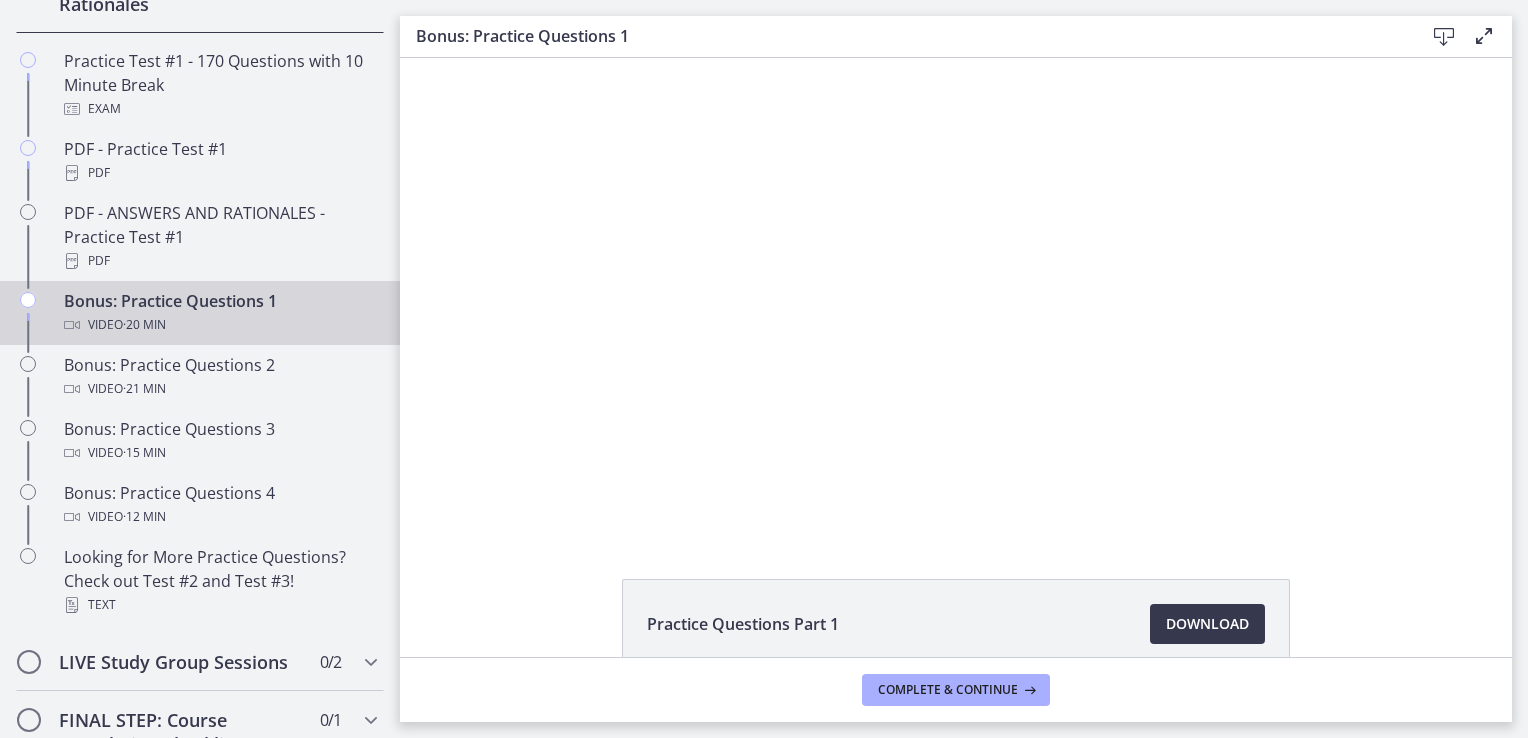 scroll, scrollTop: 0, scrollLeft: 0, axis: both 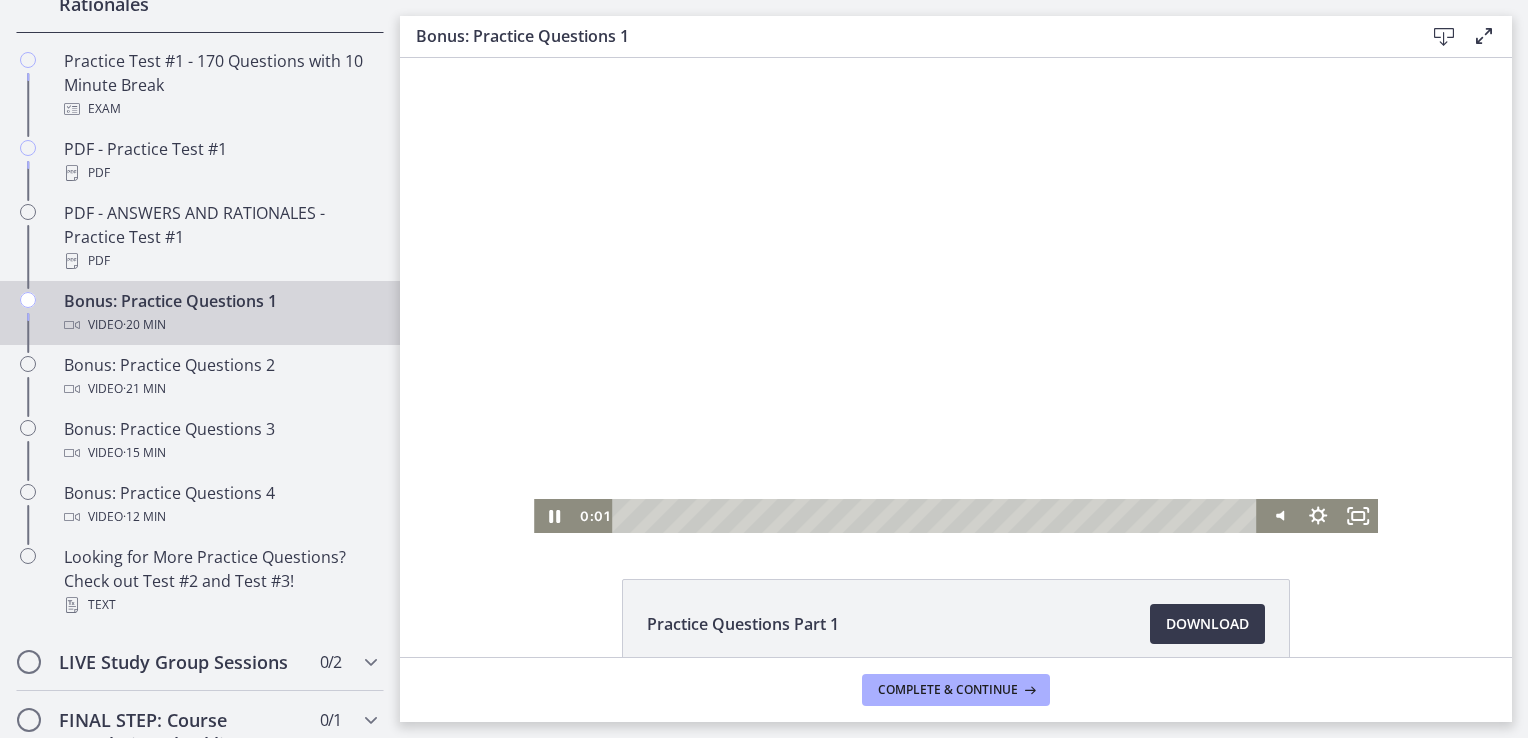click at bounding box center [956, 295] 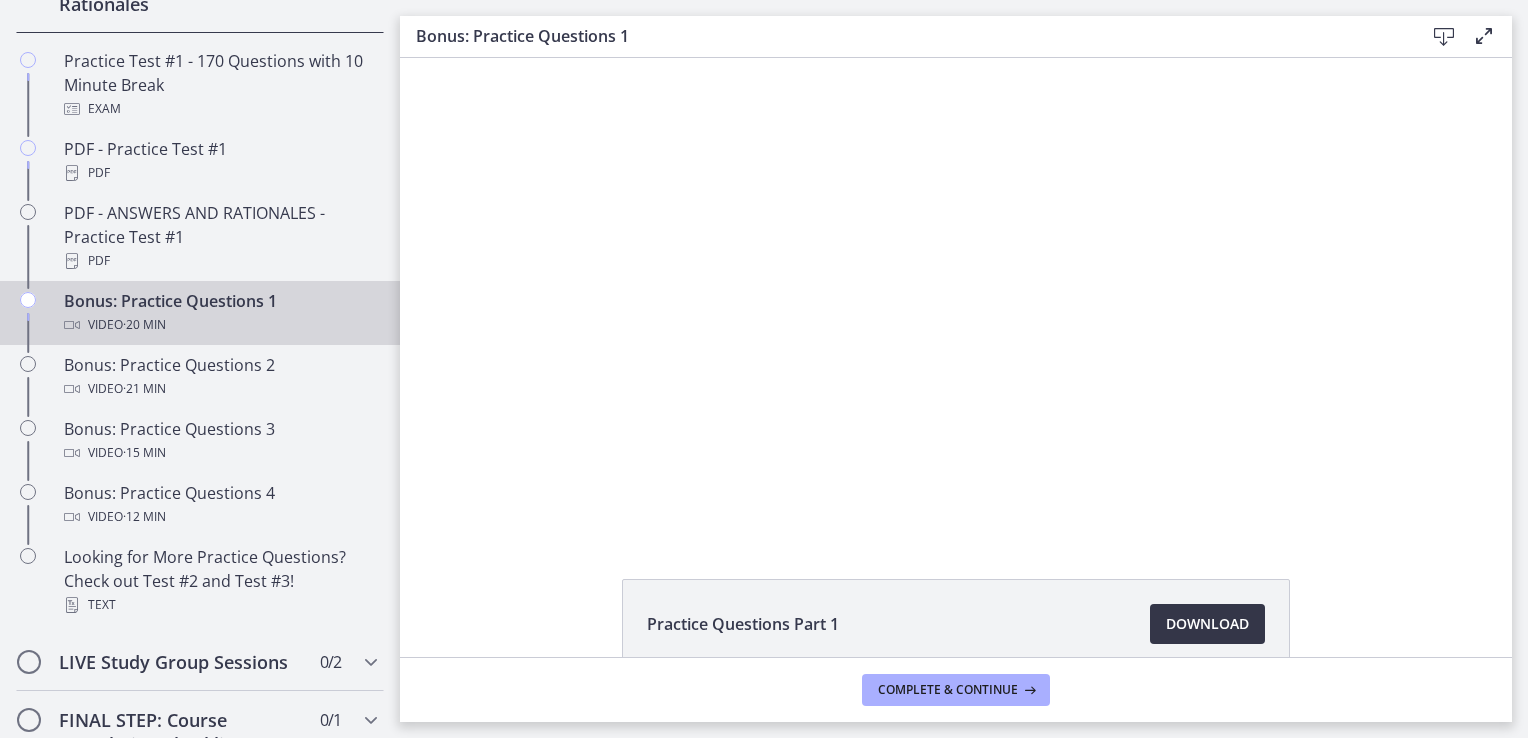 click on "Download
Opens in a new window" at bounding box center (1207, 624) 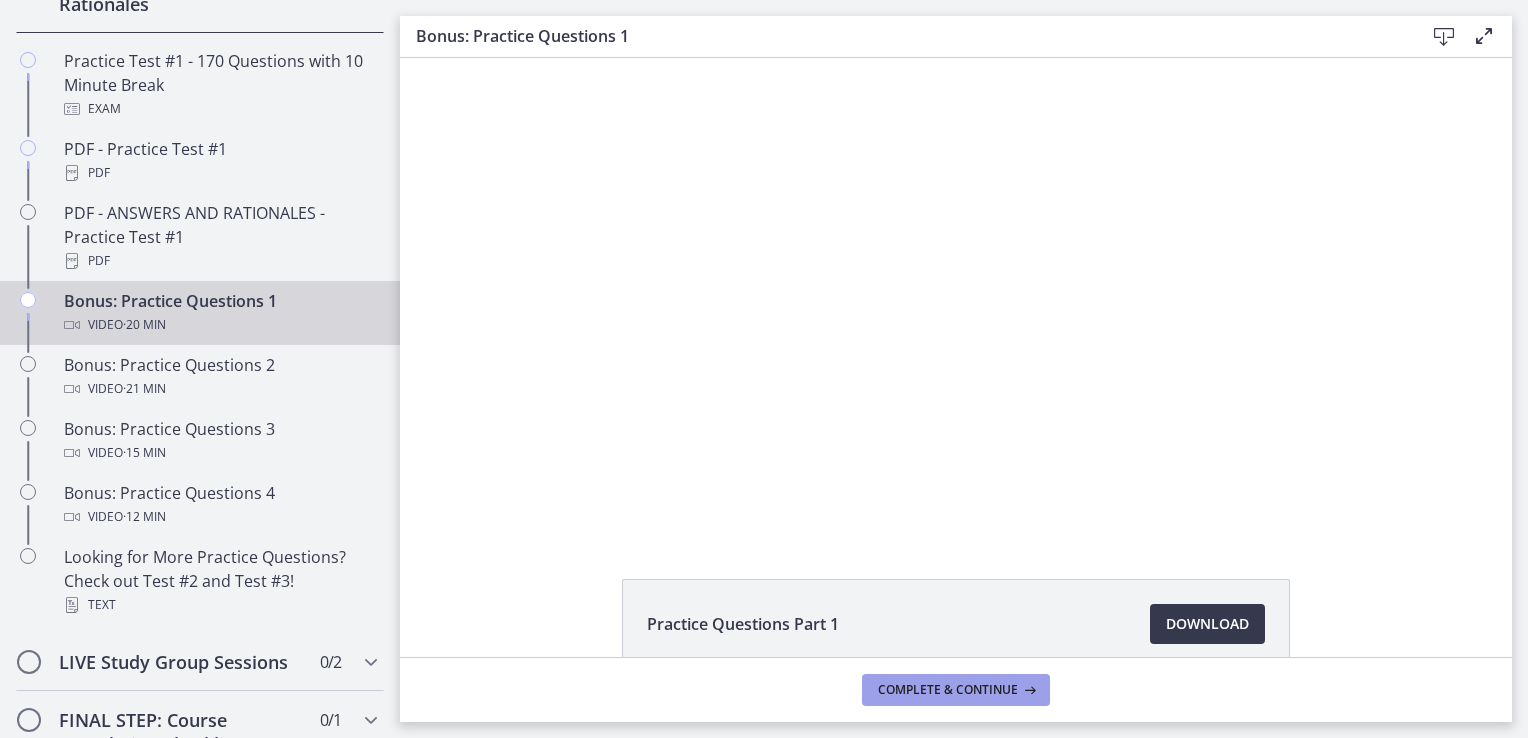 click on "Complete & continue" at bounding box center [948, 690] 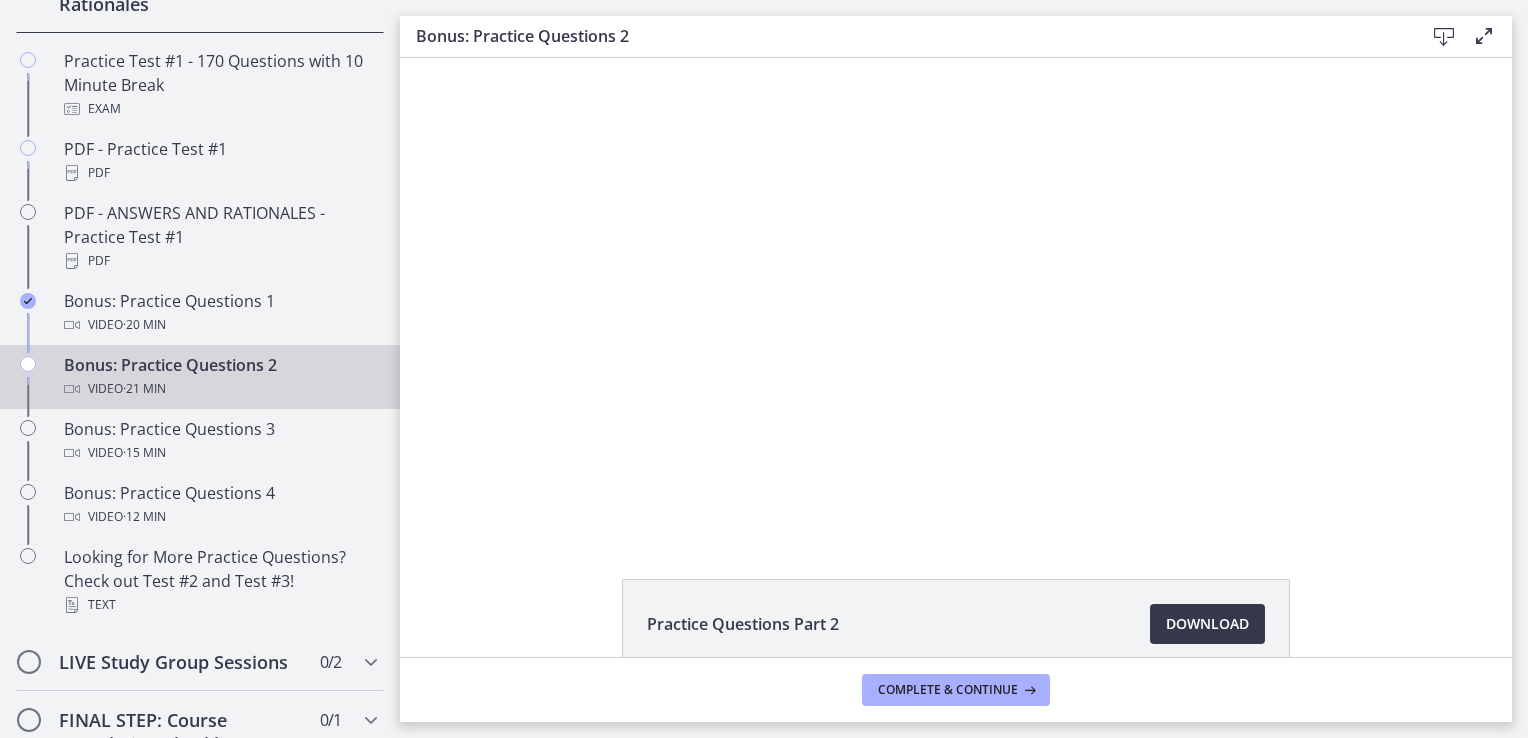 scroll, scrollTop: 0, scrollLeft: 0, axis: both 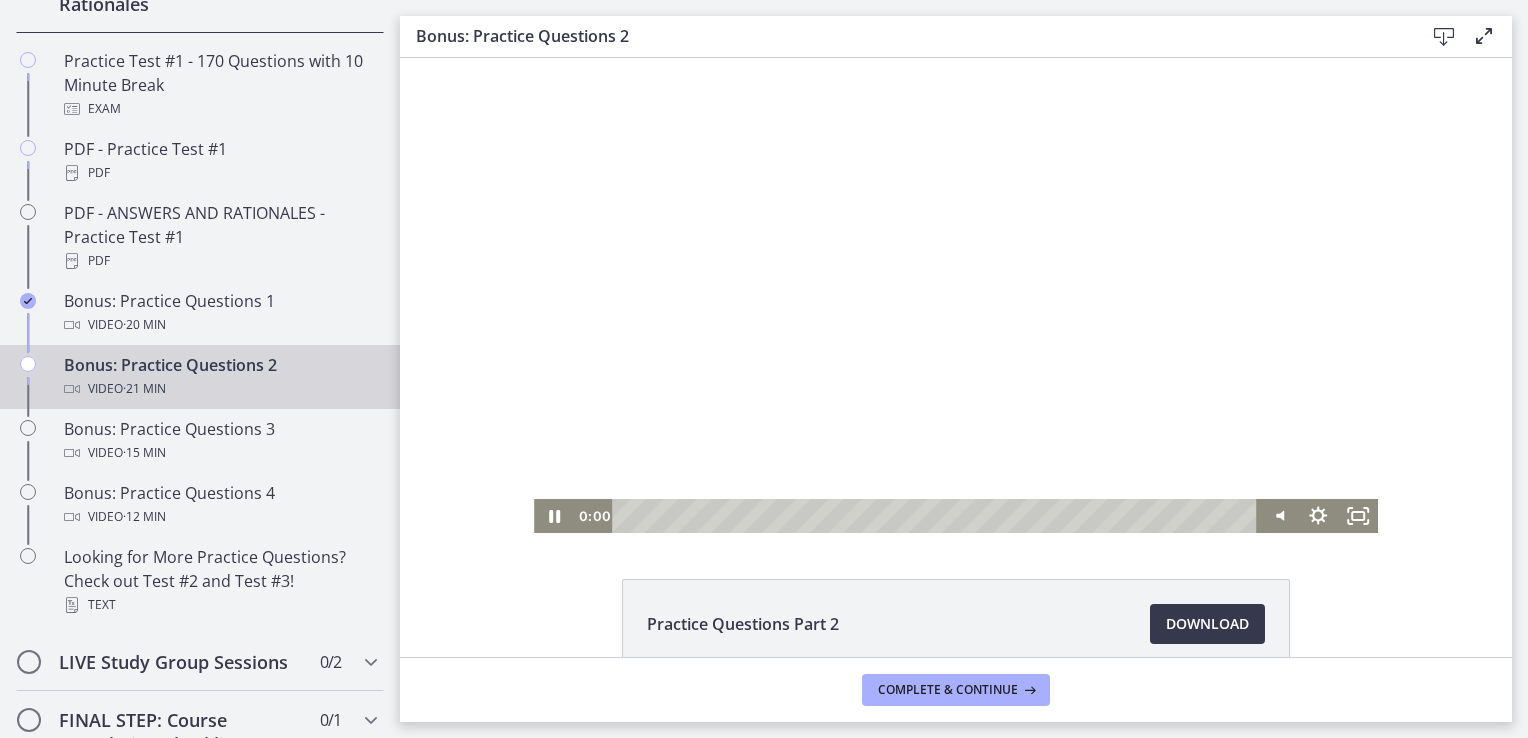 click at bounding box center [956, 295] 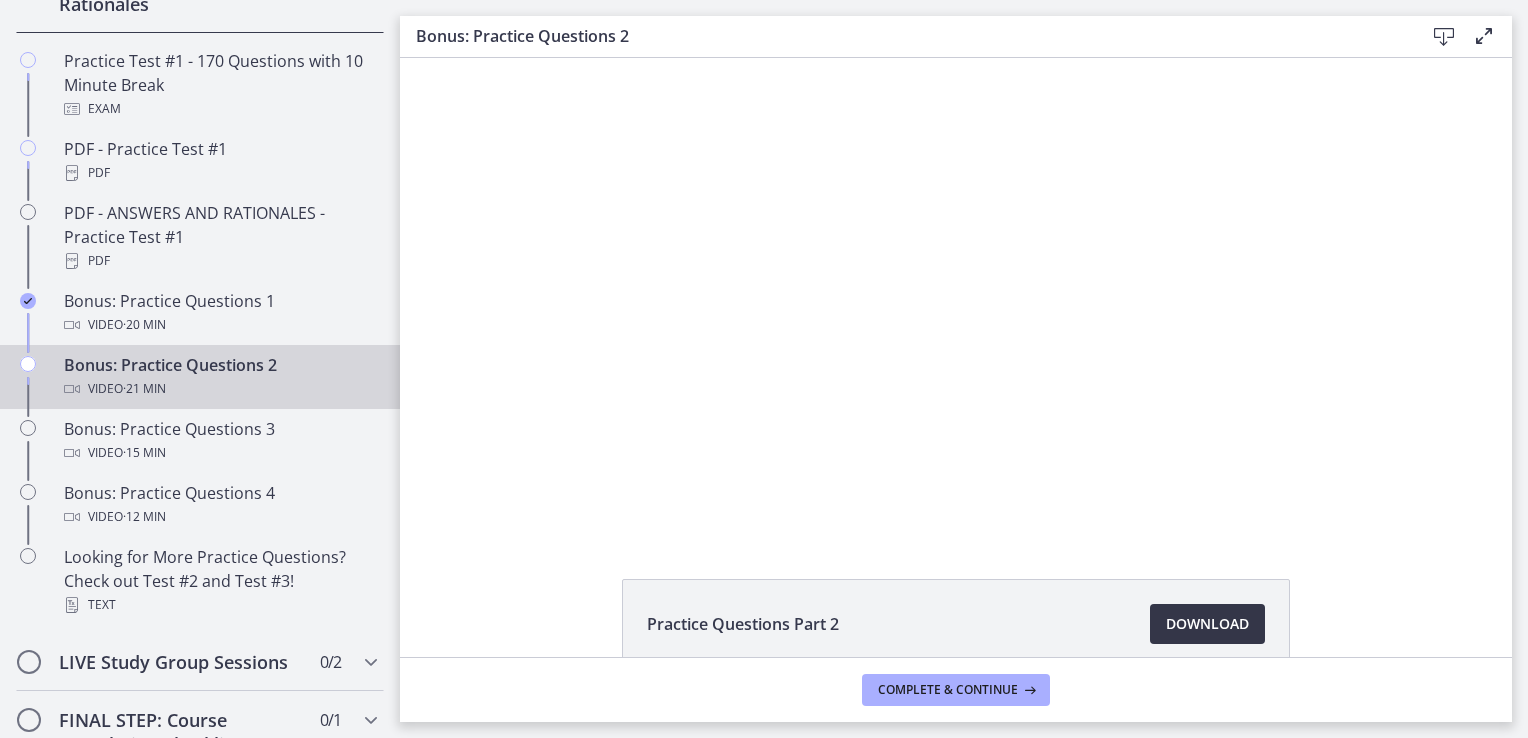 click on "Download
Opens in a new window" at bounding box center (1207, 624) 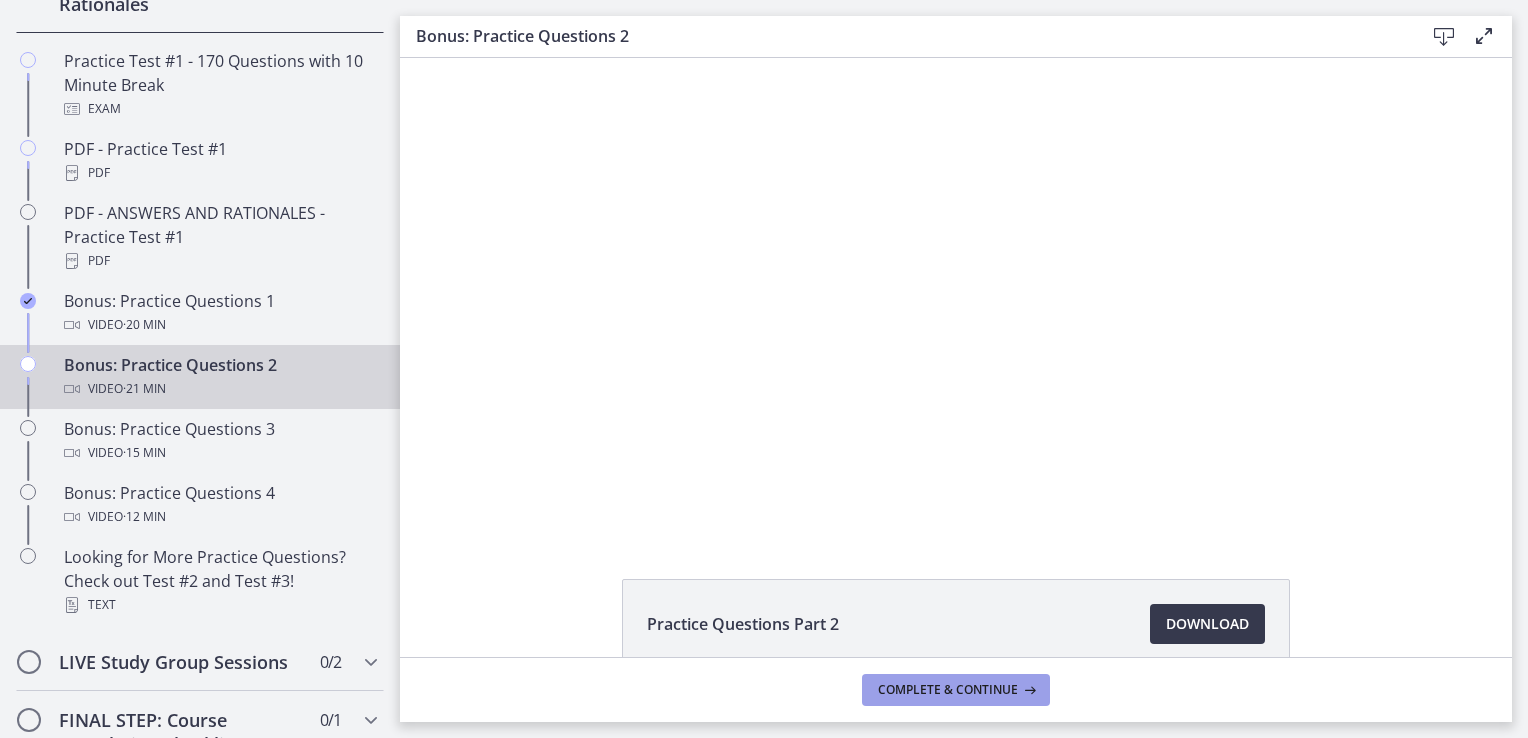 click on "Complete & continue" at bounding box center [948, 690] 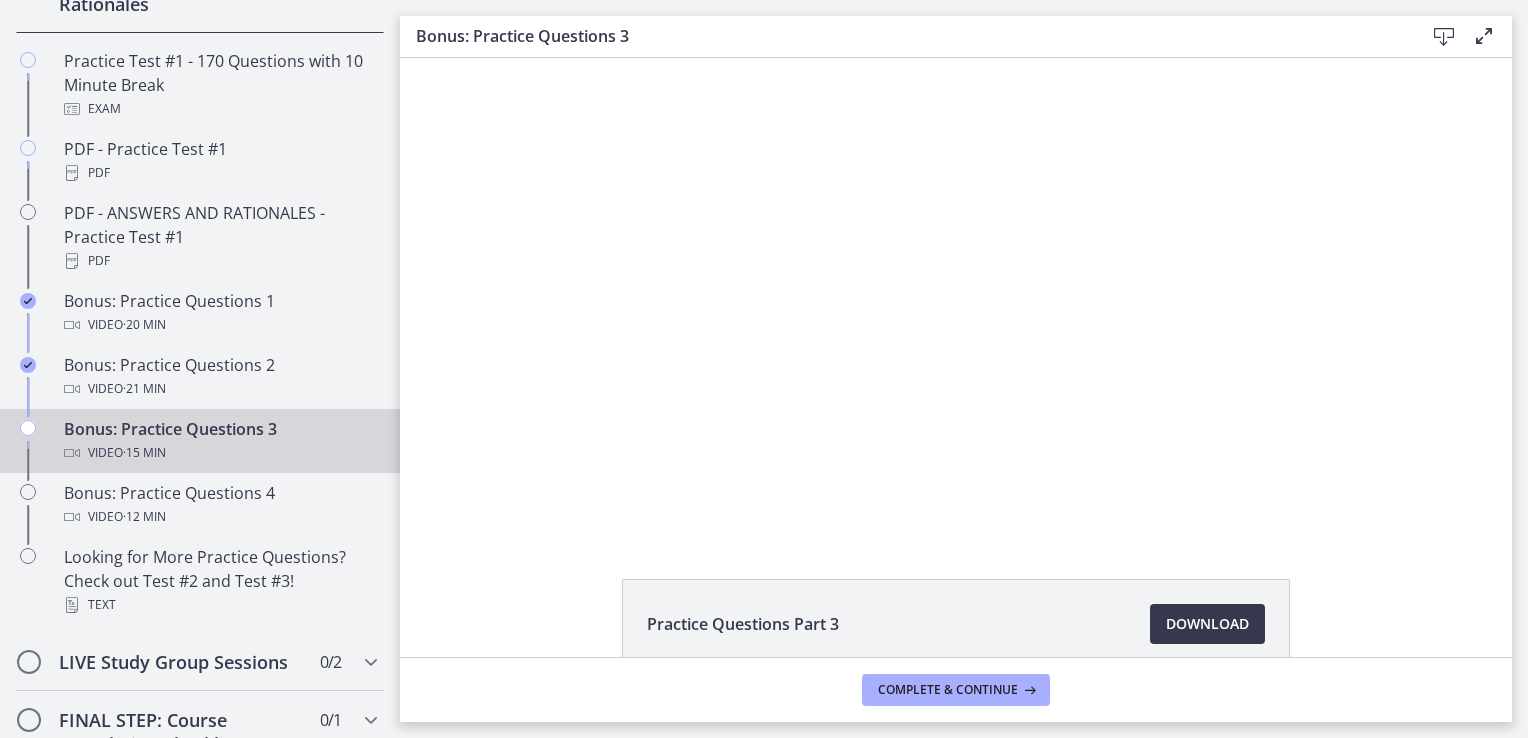 scroll, scrollTop: 0, scrollLeft: 0, axis: both 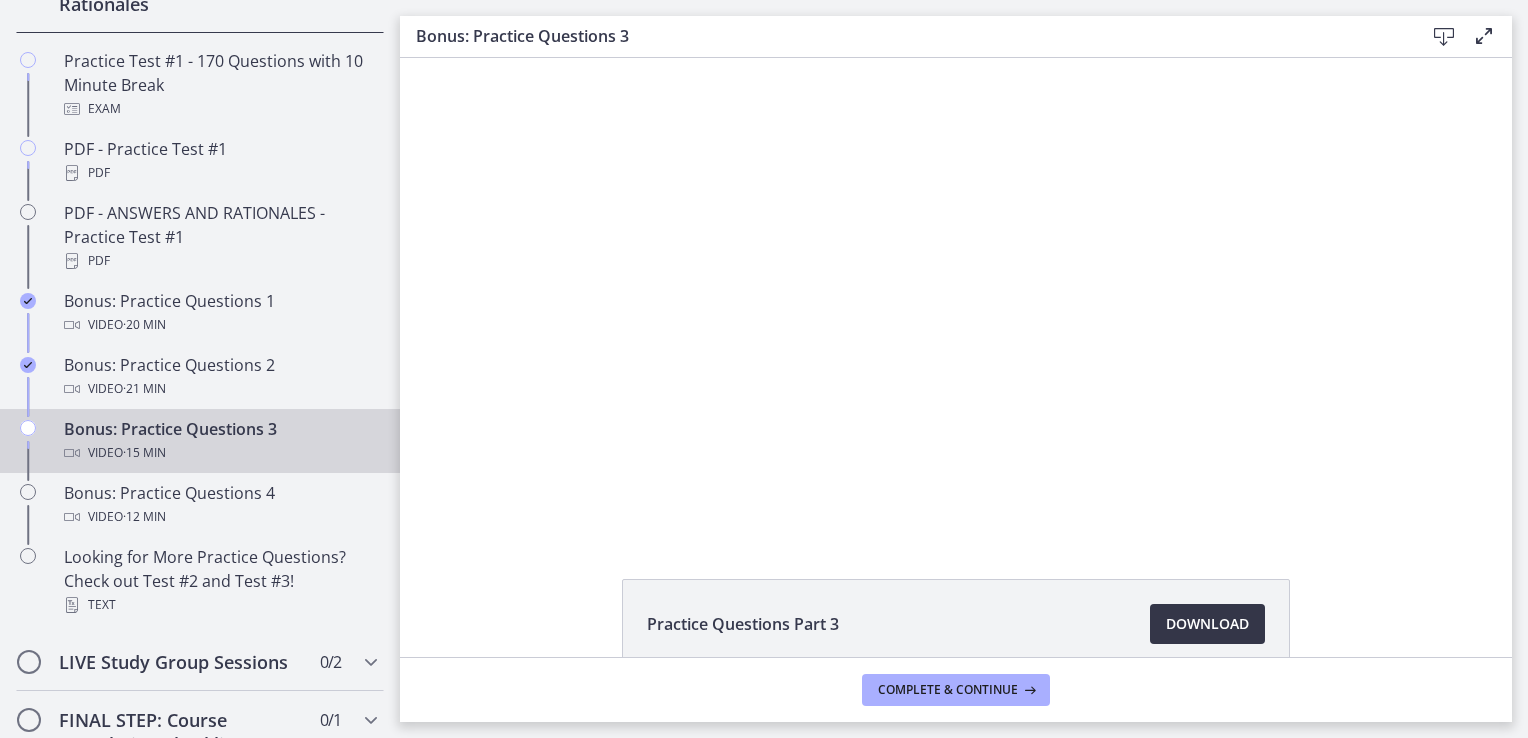 click on "Download
Opens in a new window" at bounding box center (1207, 624) 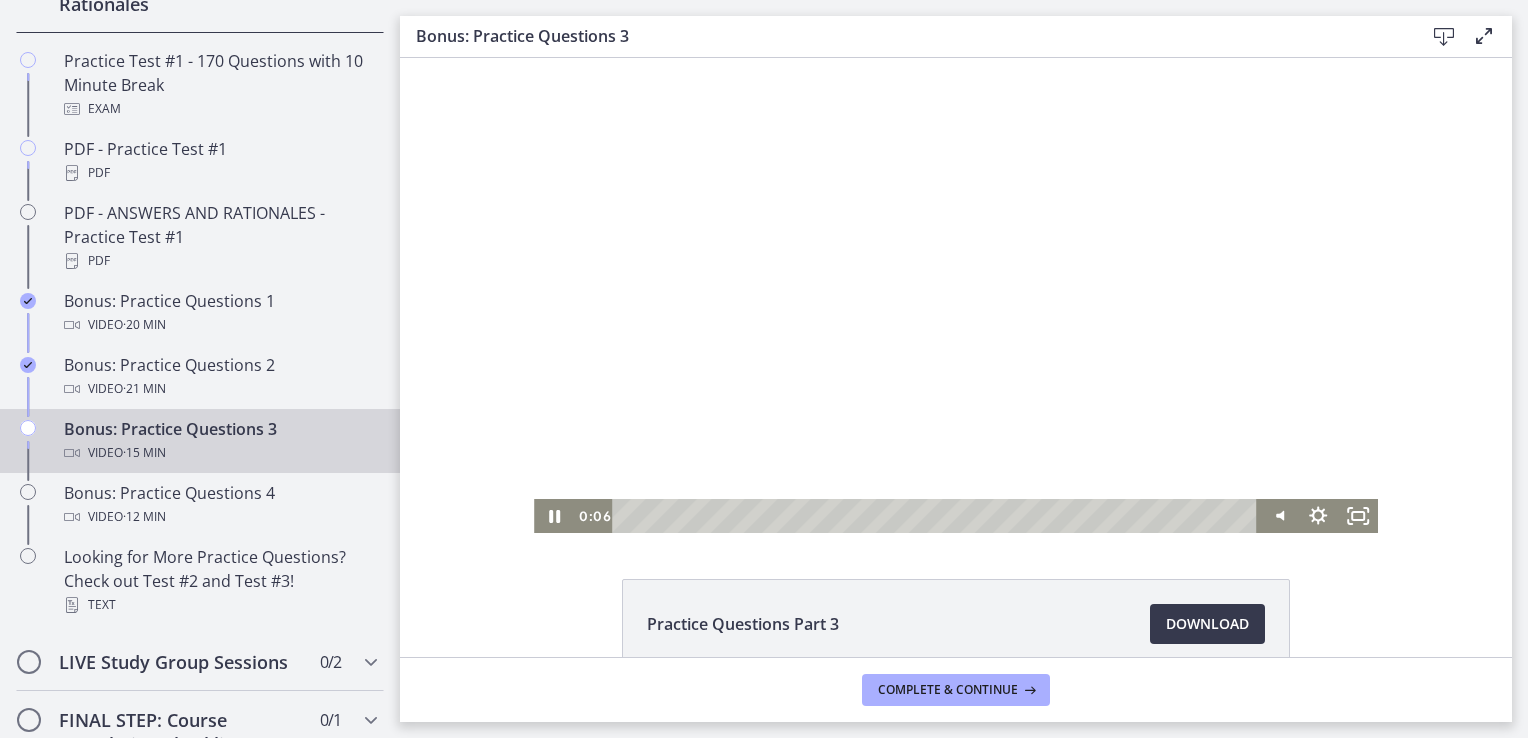 click at bounding box center (956, 295) 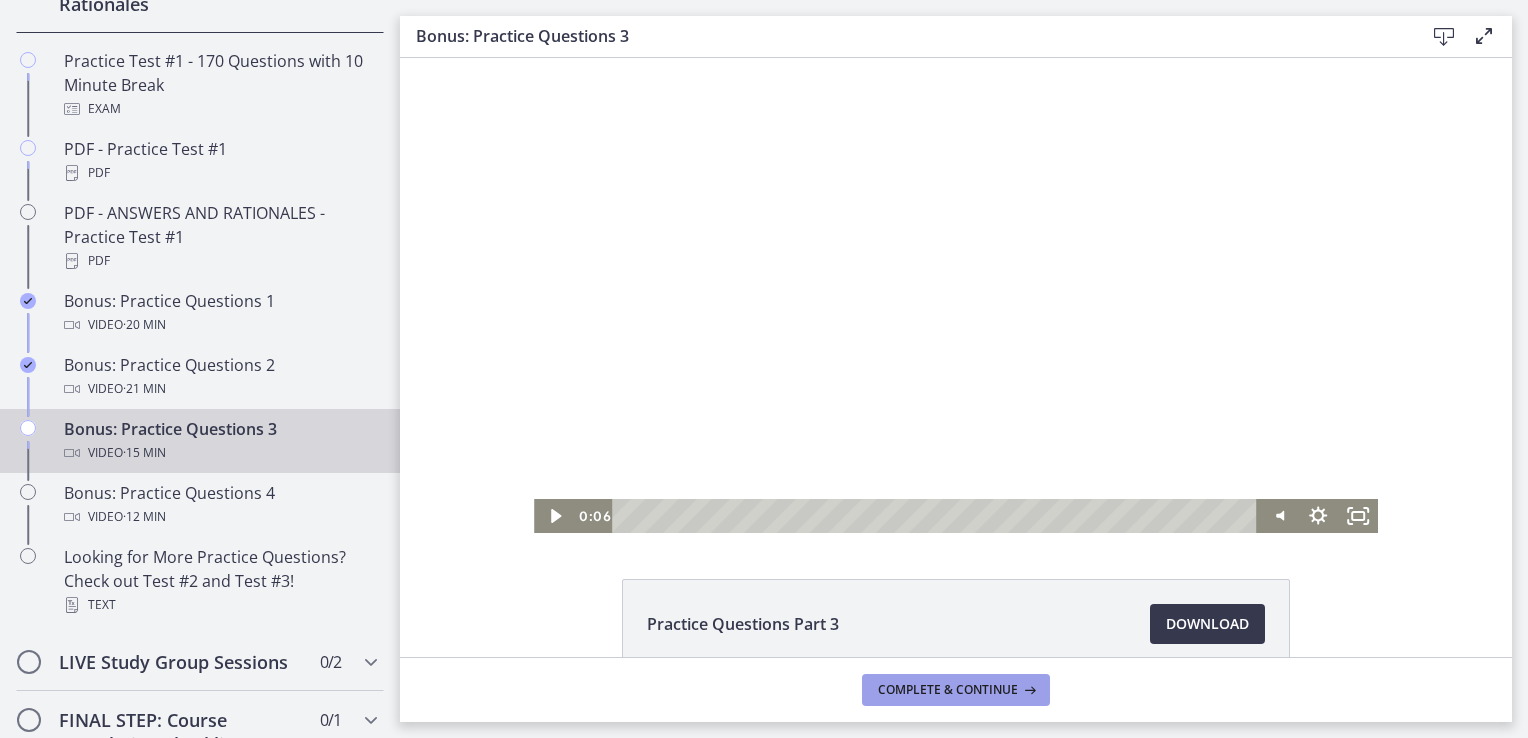 click on "Complete & continue" at bounding box center [948, 690] 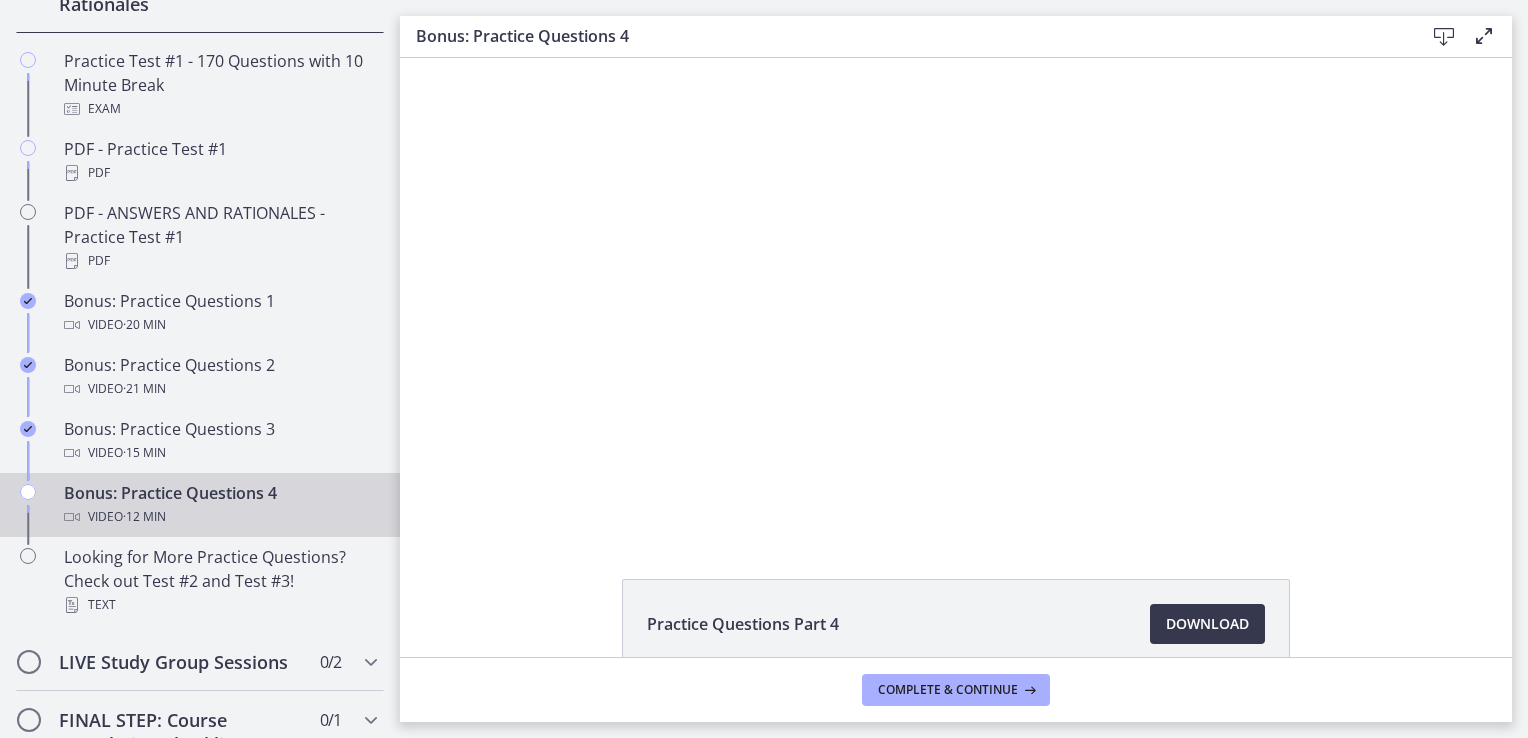 scroll, scrollTop: 0, scrollLeft: 0, axis: both 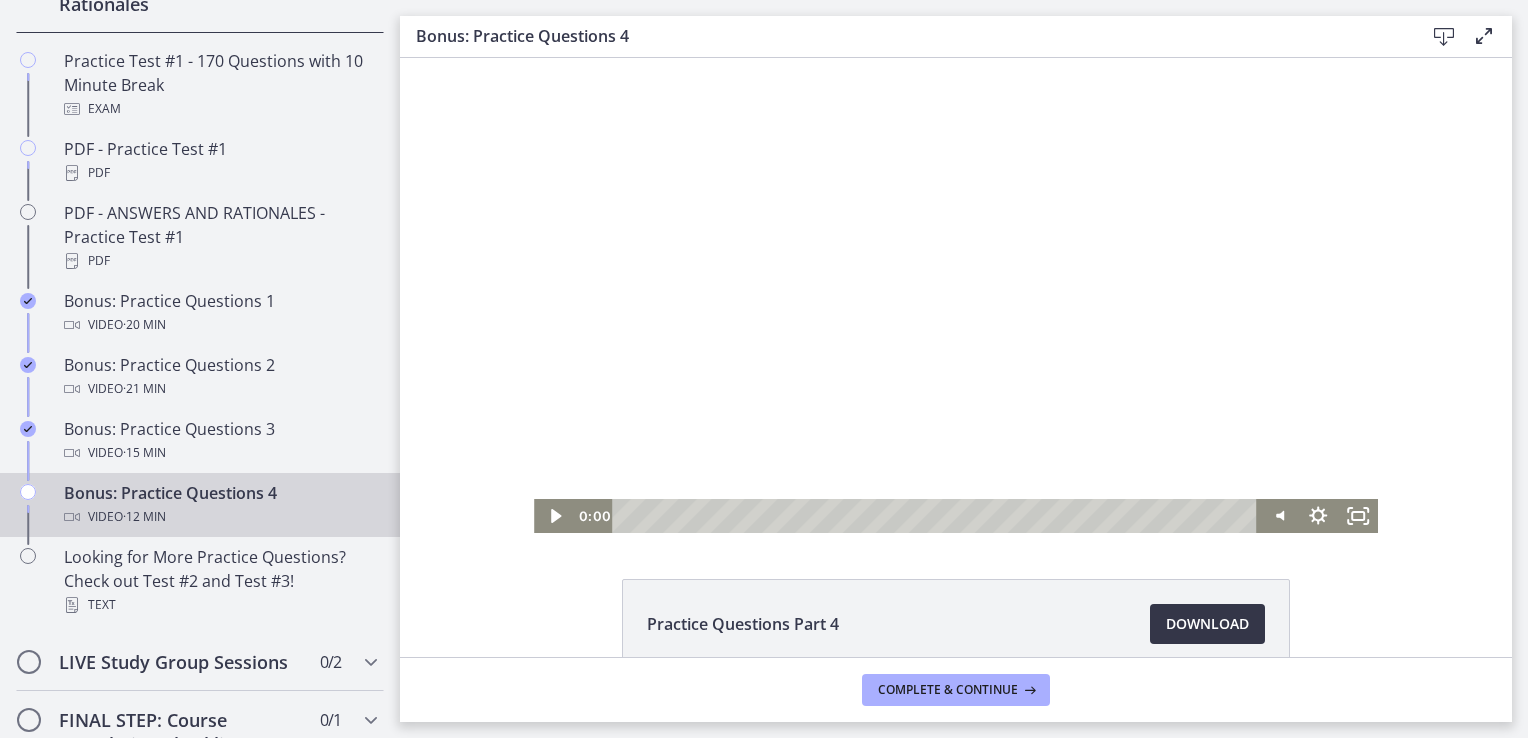click on "Download
Opens in a new window" at bounding box center [1207, 624] 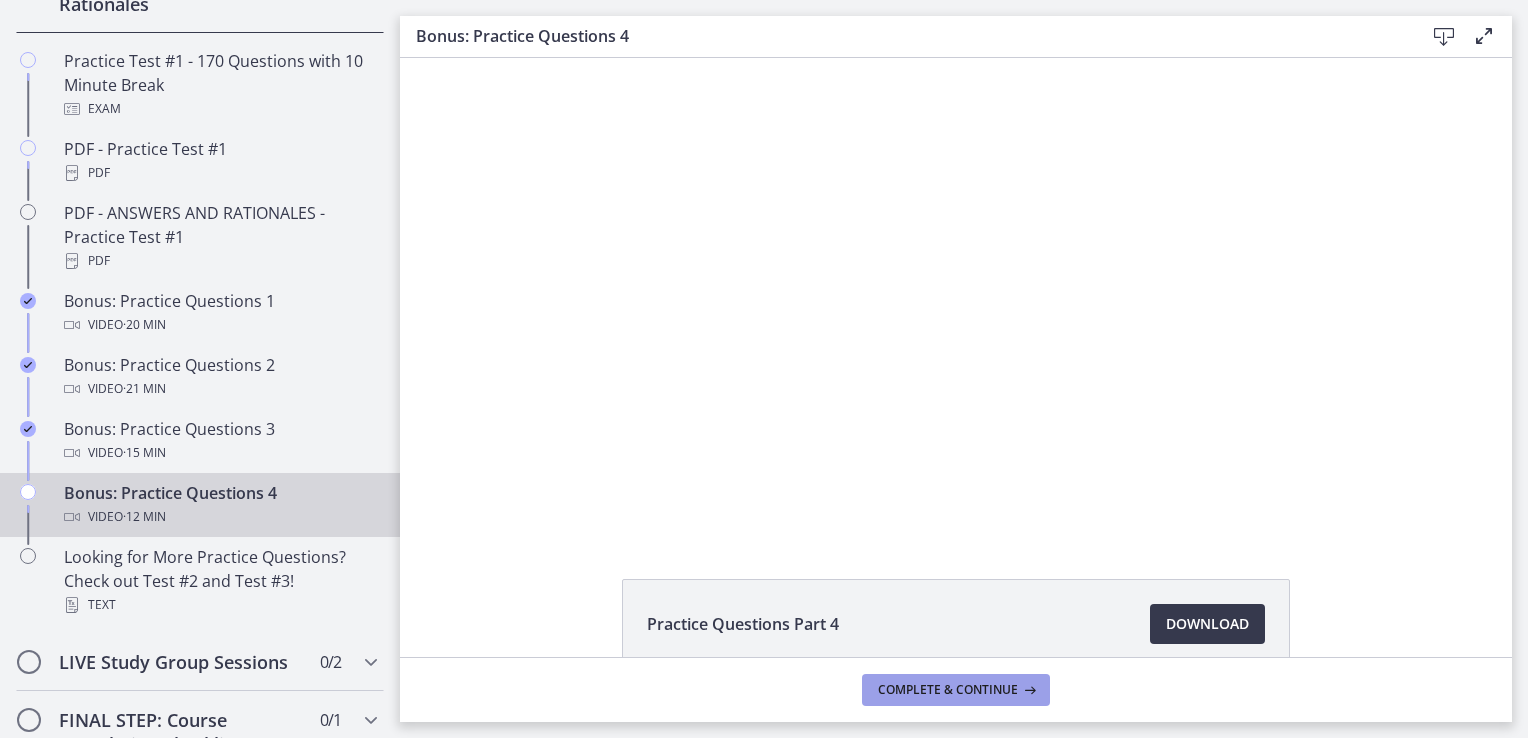 click on "Complete & continue" at bounding box center [948, 690] 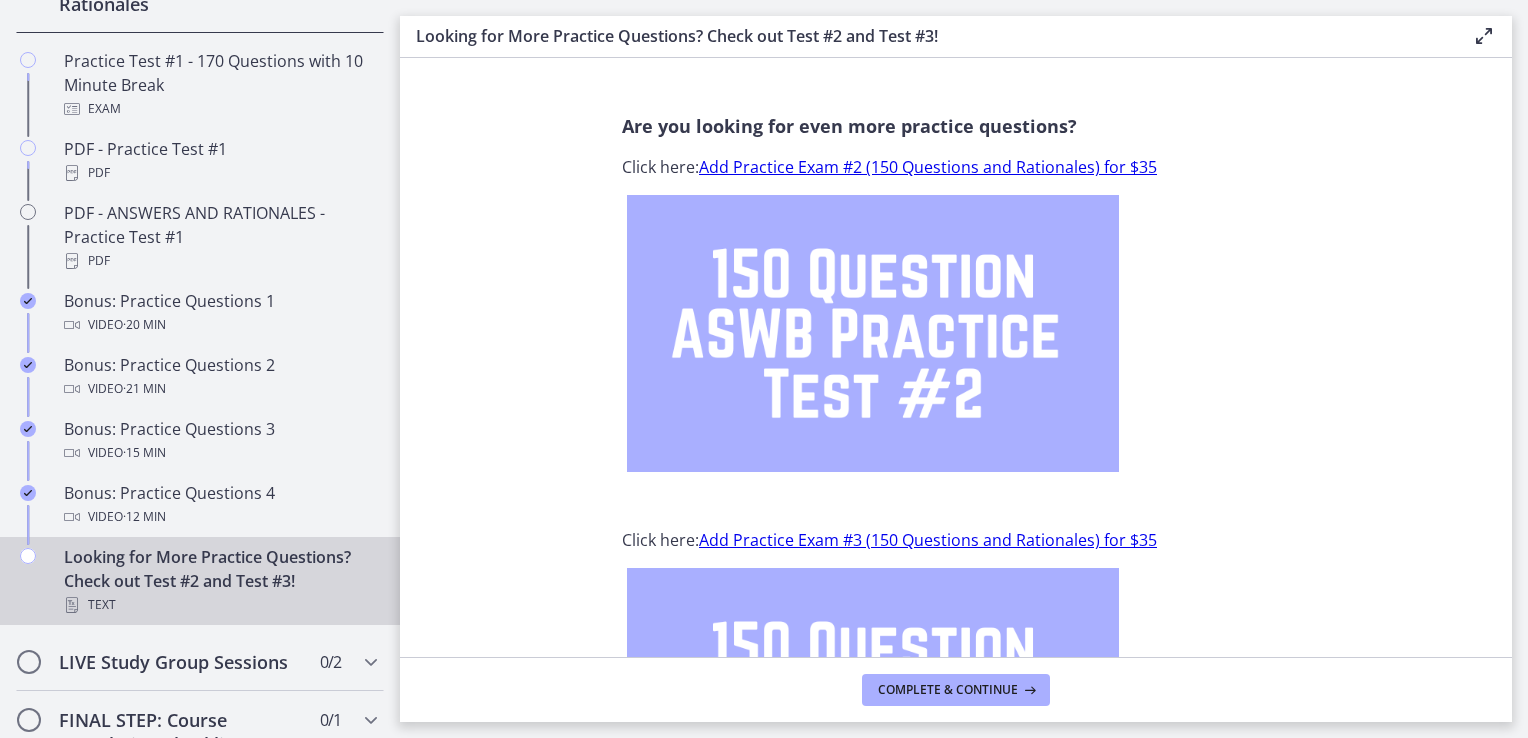 scroll, scrollTop: 0, scrollLeft: 0, axis: both 